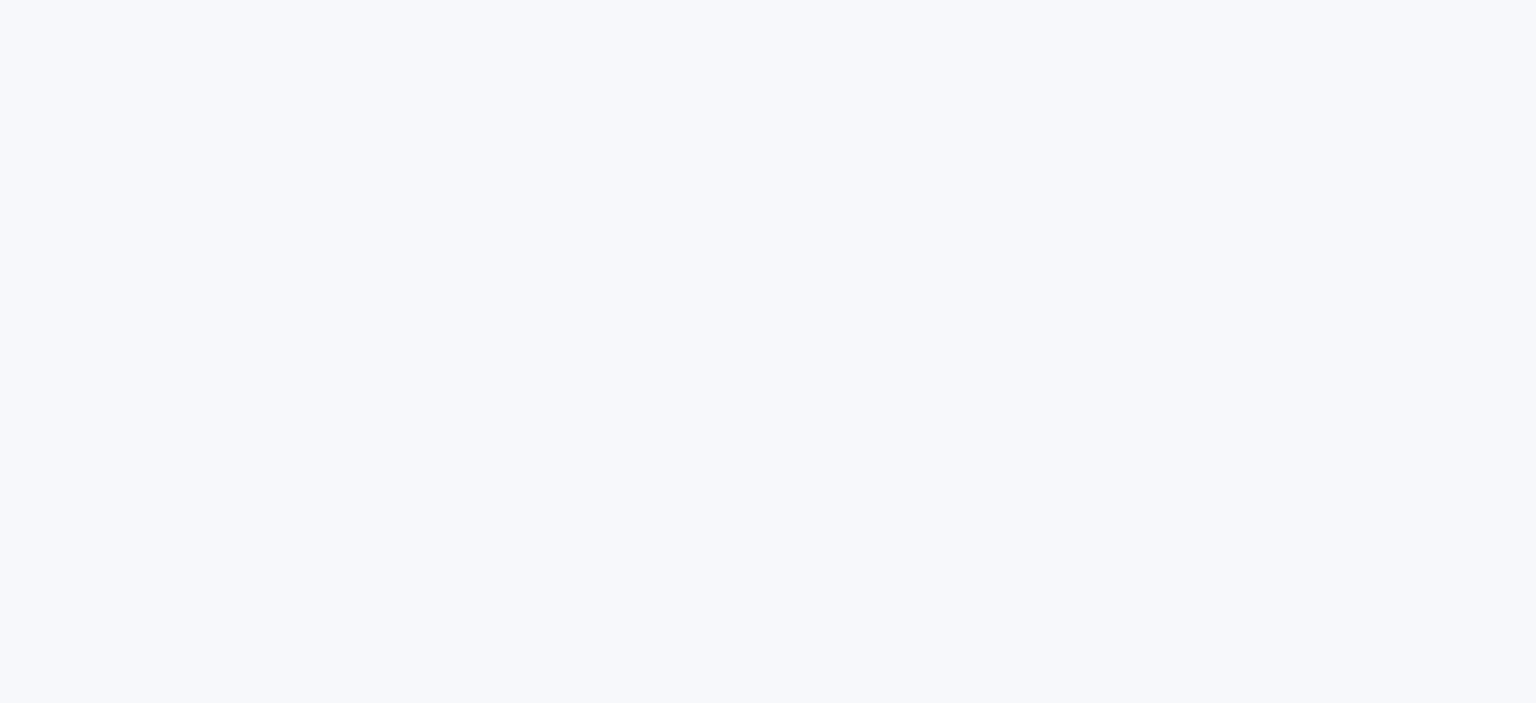 scroll, scrollTop: 0, scrollLeft: 0, axis: both 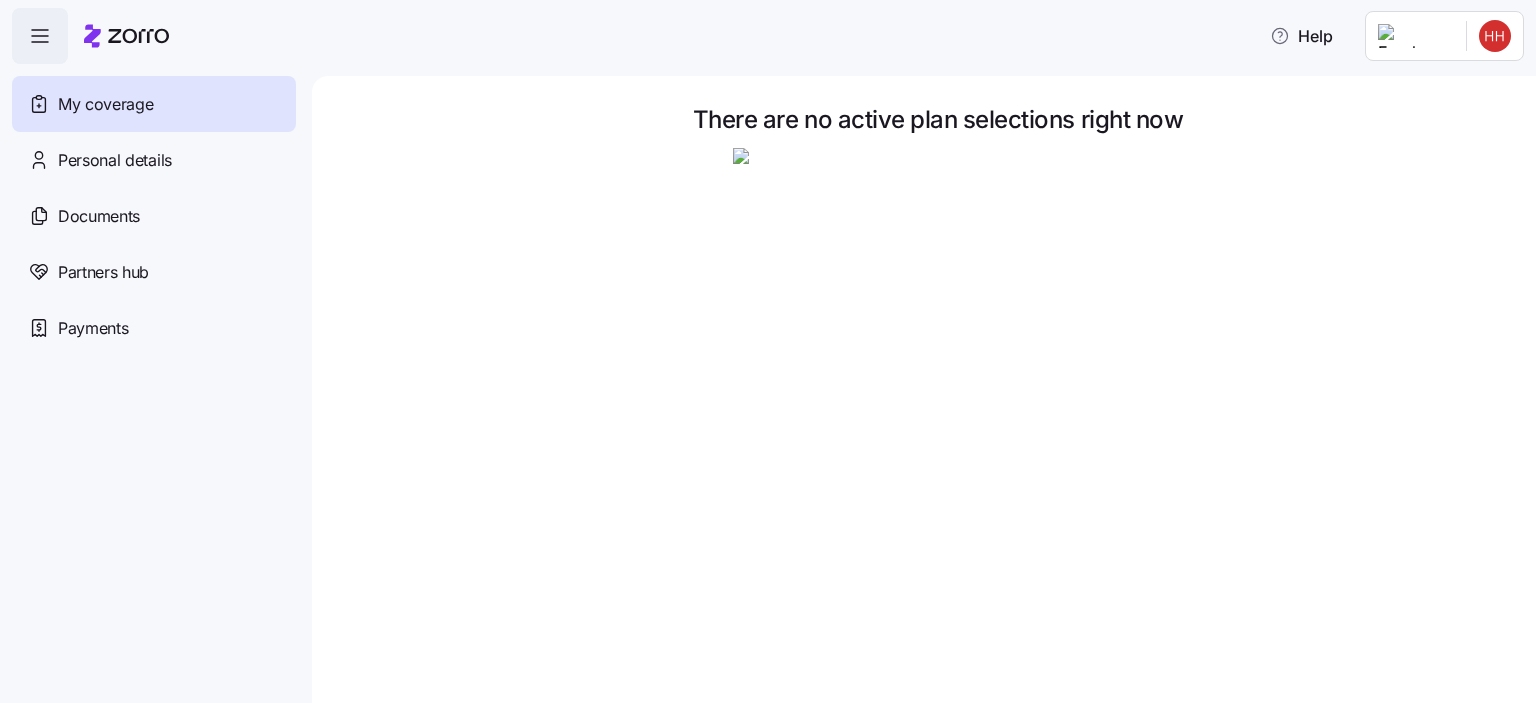 click on "My coverage" at bounding box center (105, 104) 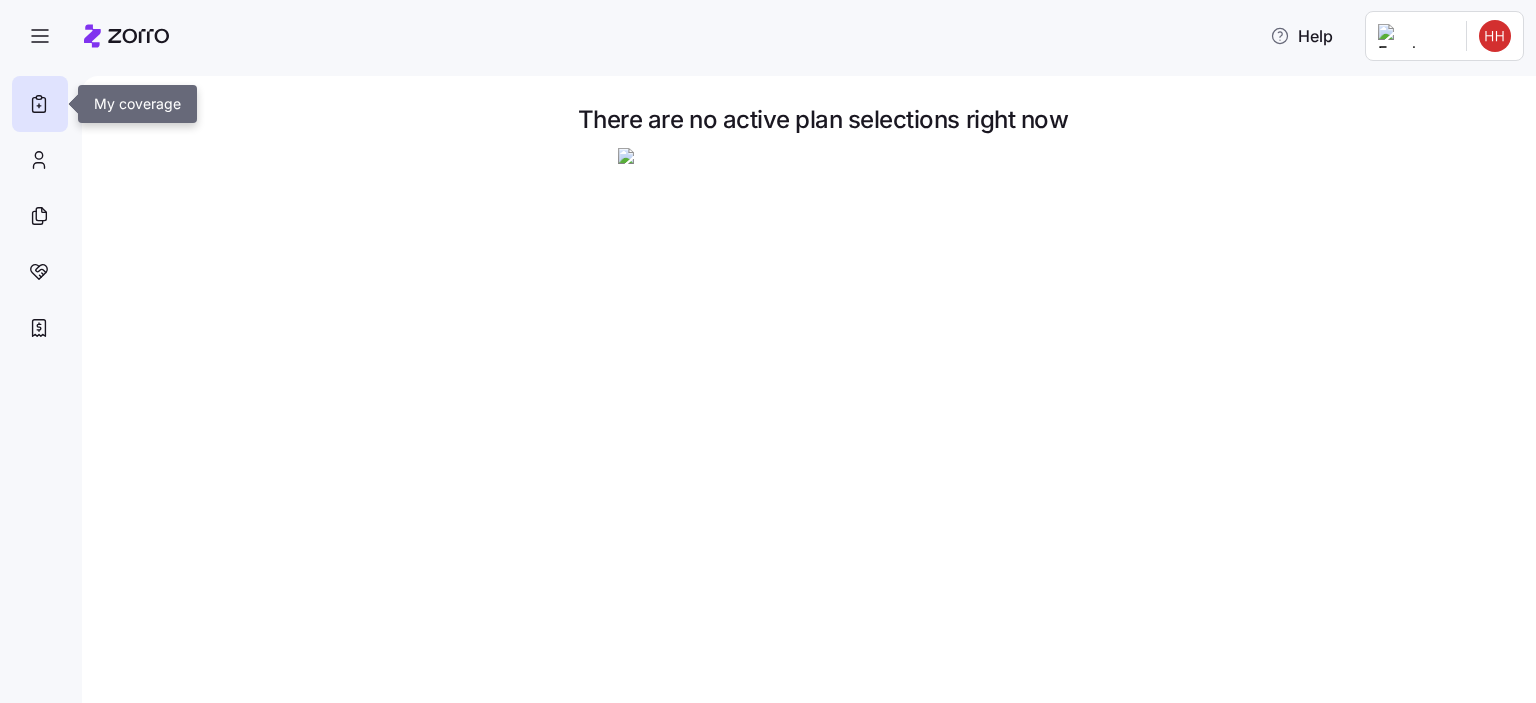 click 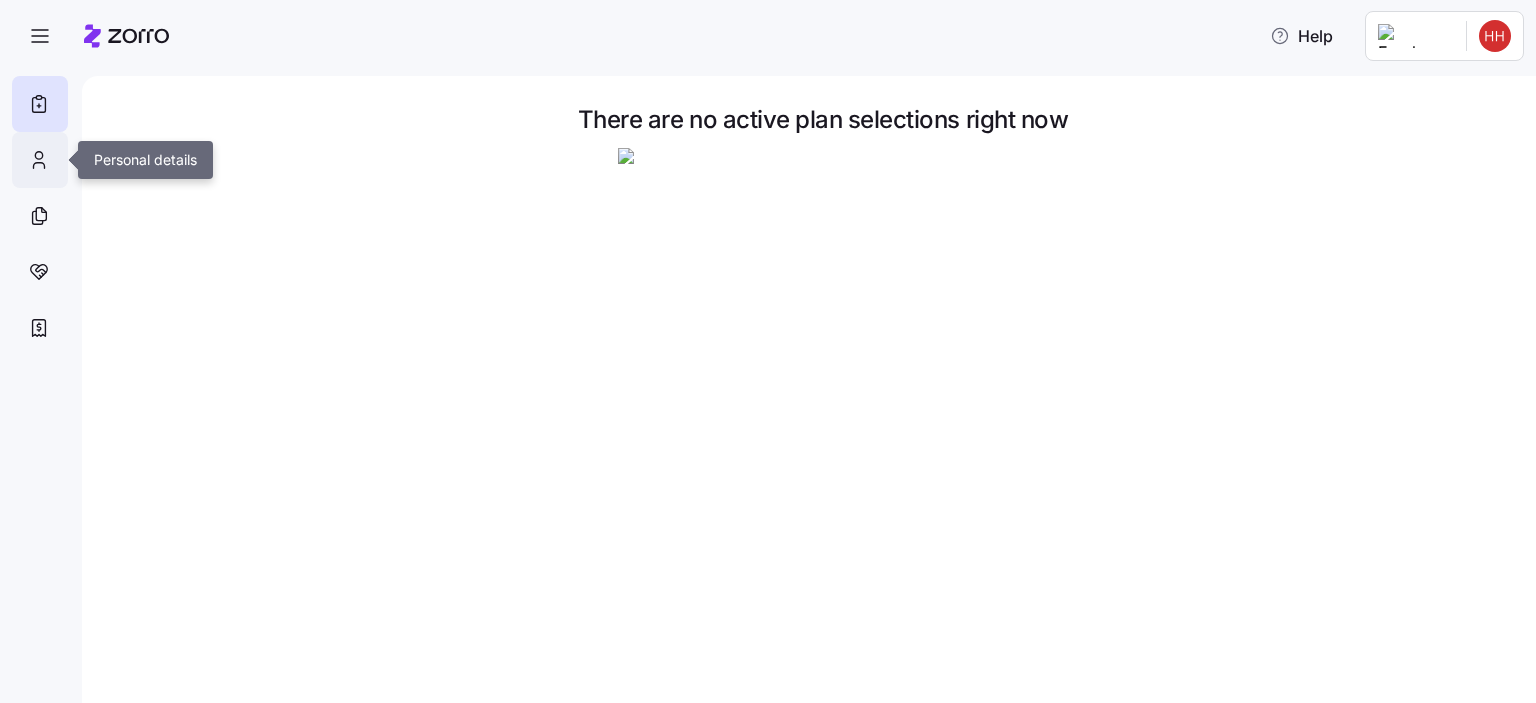 click 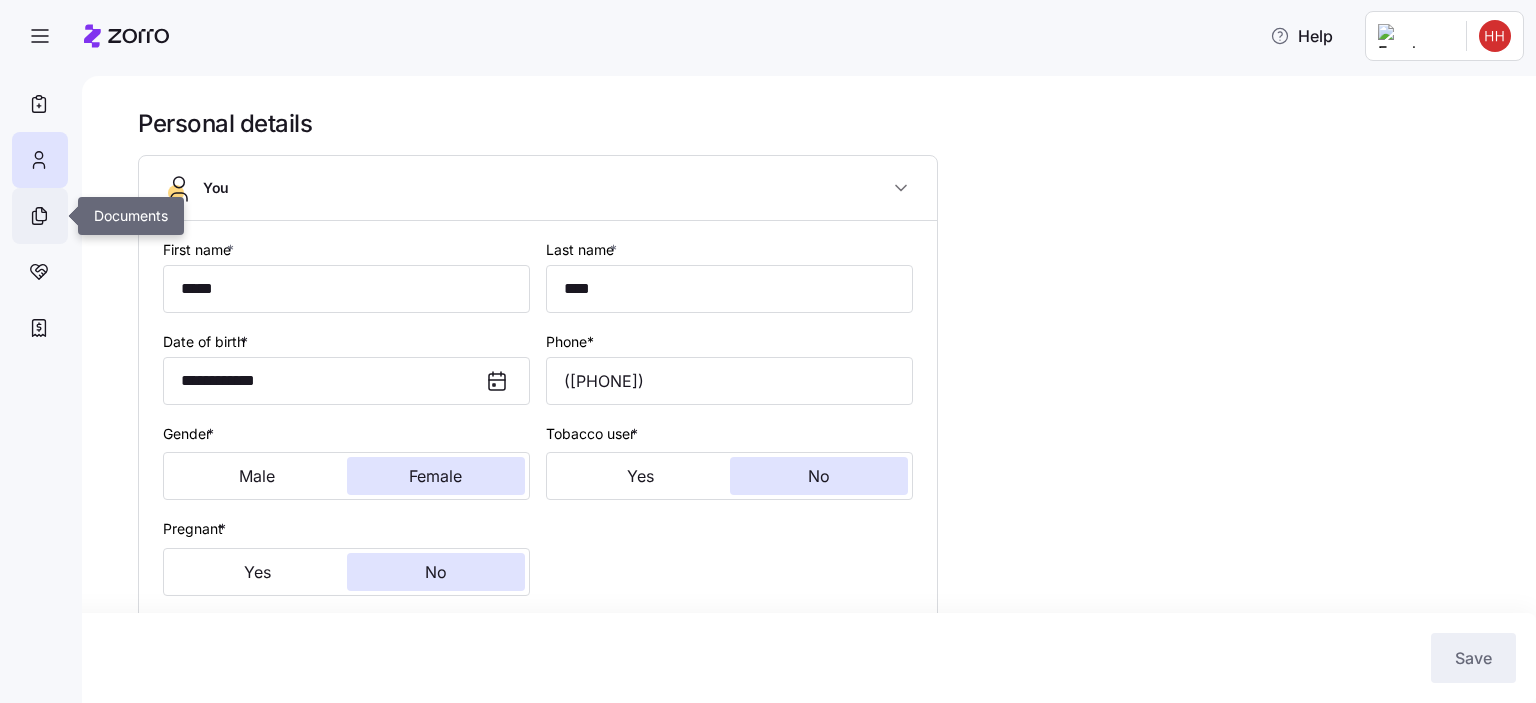 click 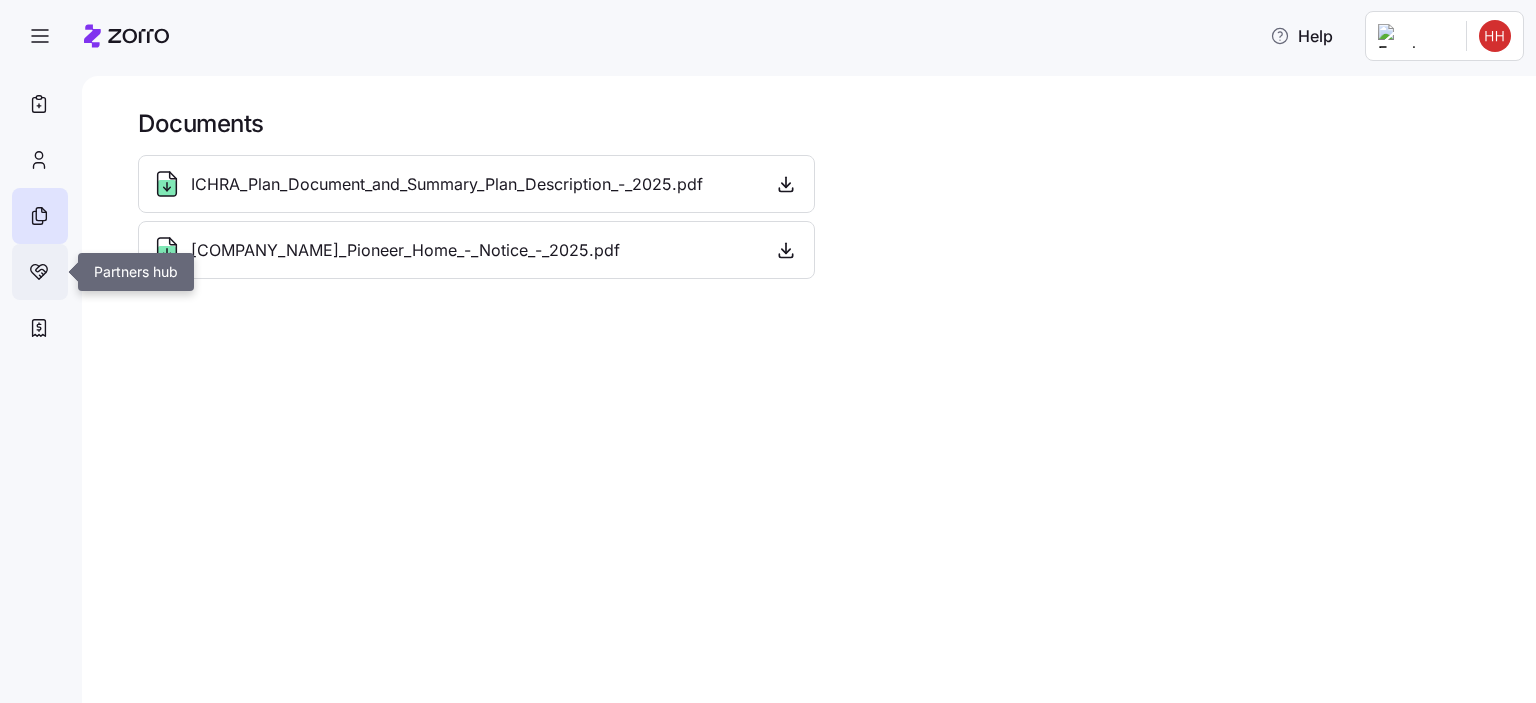 click 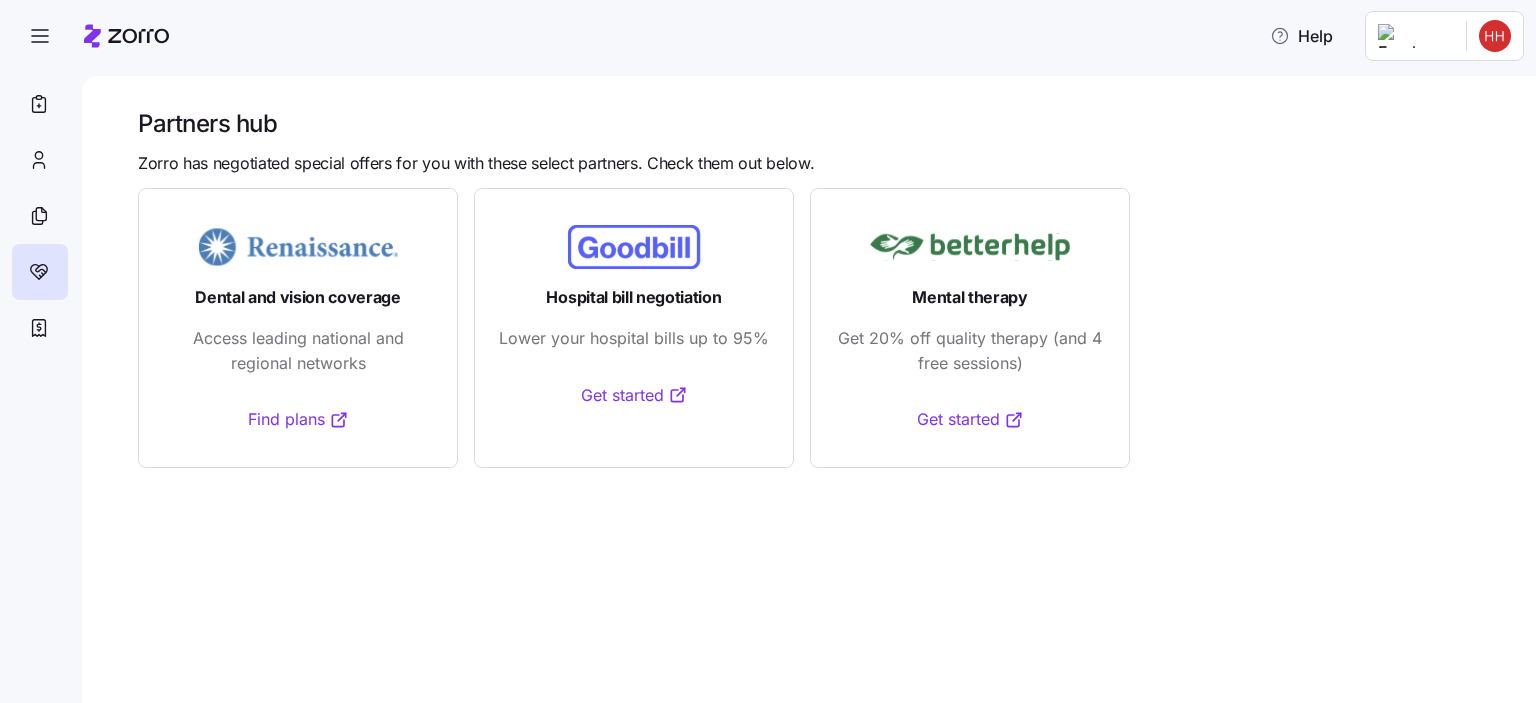 click on "Find plans" at bounding box center (298, 419) 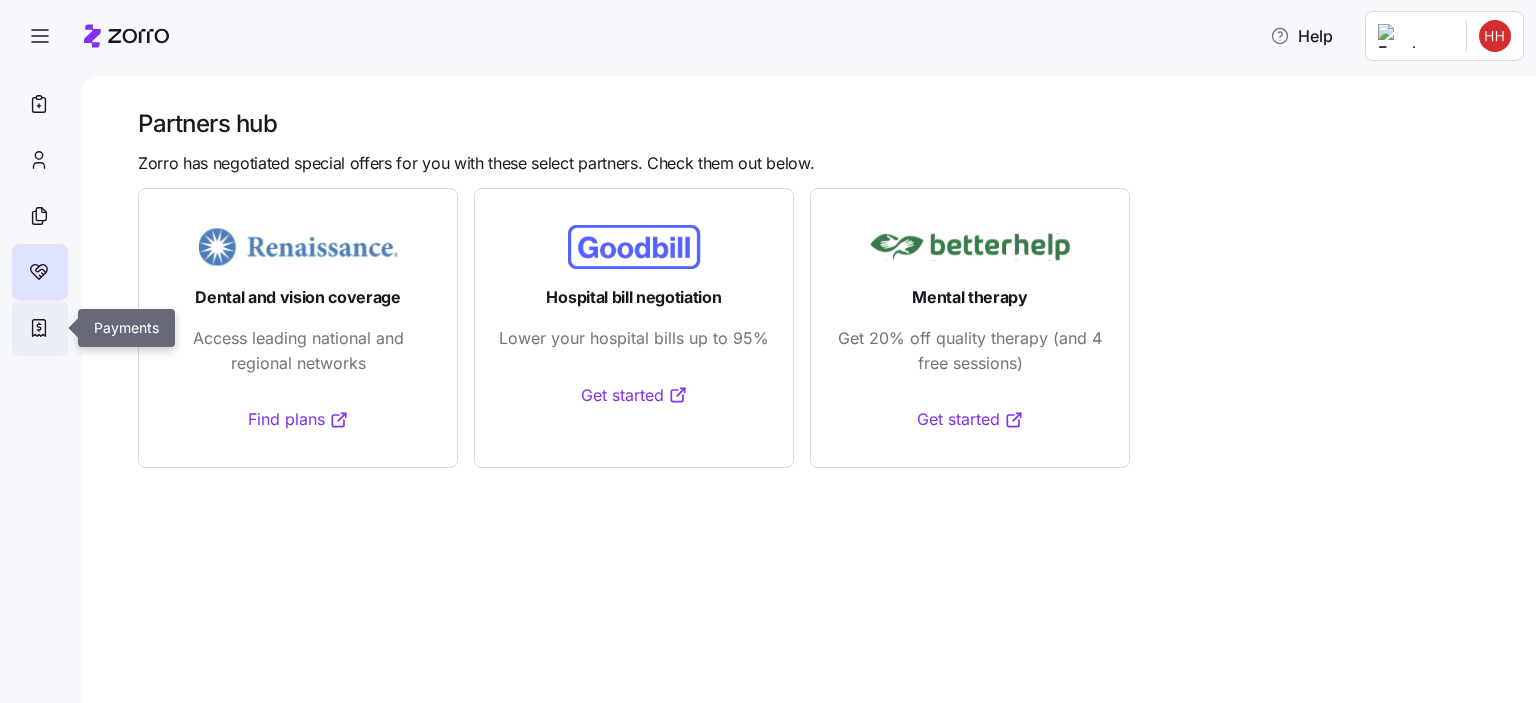click 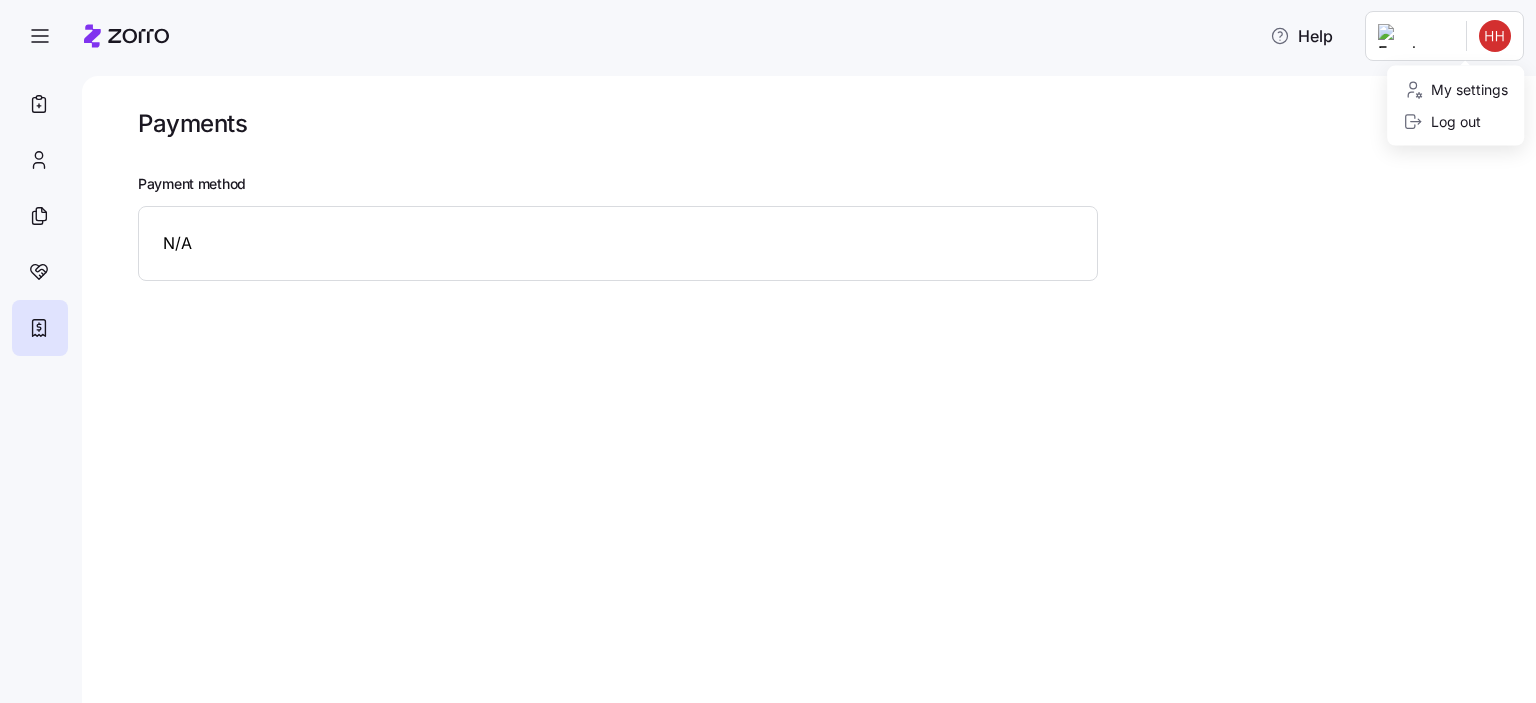 click on "Help Payments Payment method N/A Payments | Zorro My settings Log out" at bounding box center [768, 345] 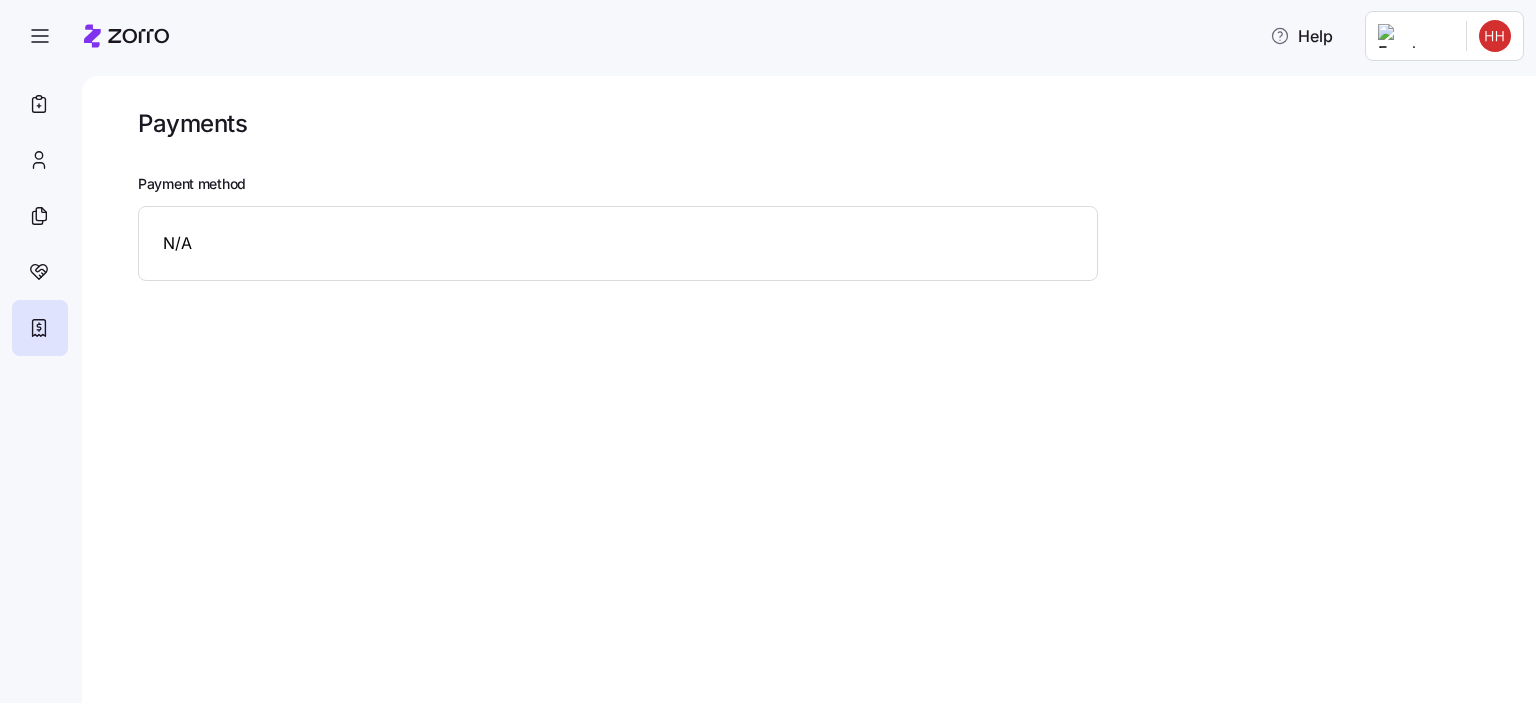 click on "Help Payments Payment method N/A Payments | Zorro" at bounding box center [768, 345] 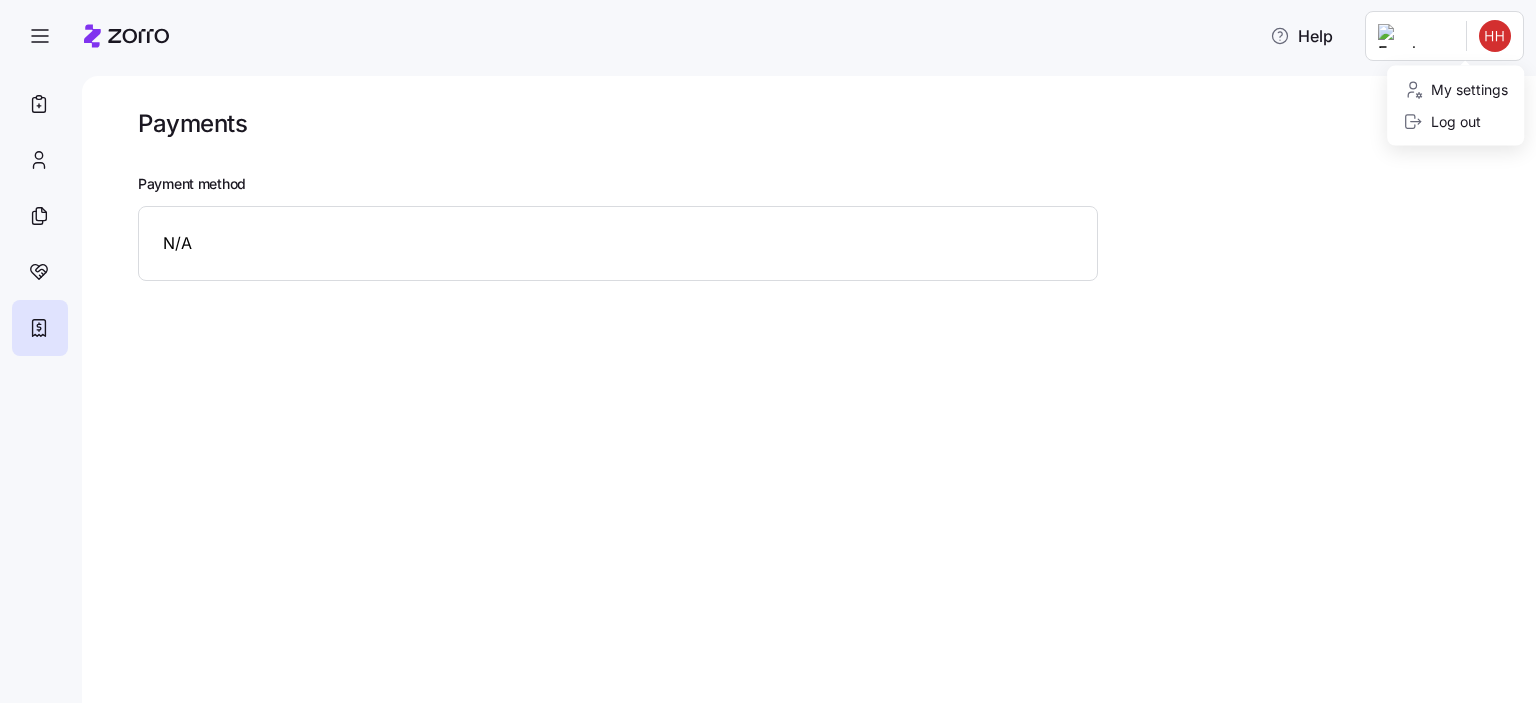 click on "Help Payments Payment method N/A Payments | Zorro My settings Log out" at bounding box center [768, 345] 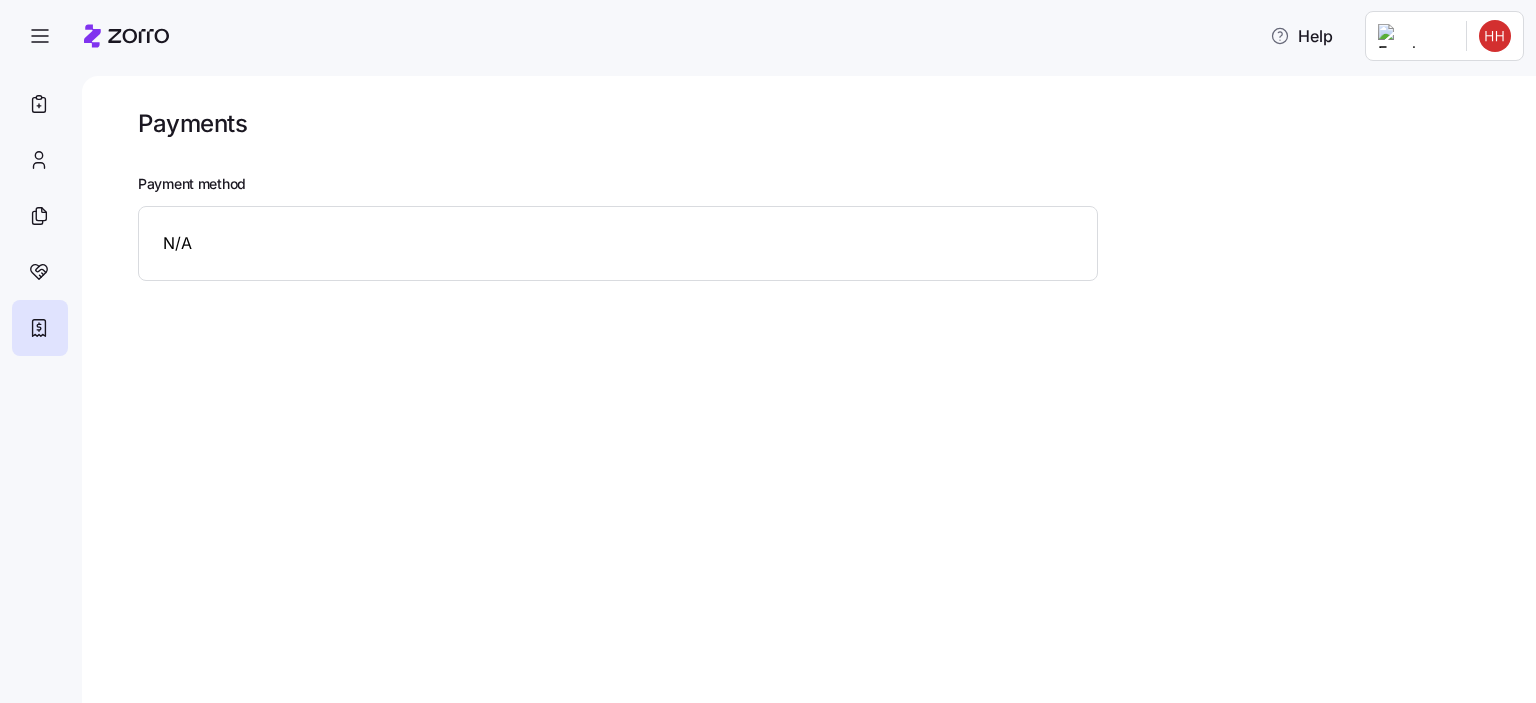 click on "Help Payments Payment method N/A Payments | Zorro" at bounding box center (768, 345) 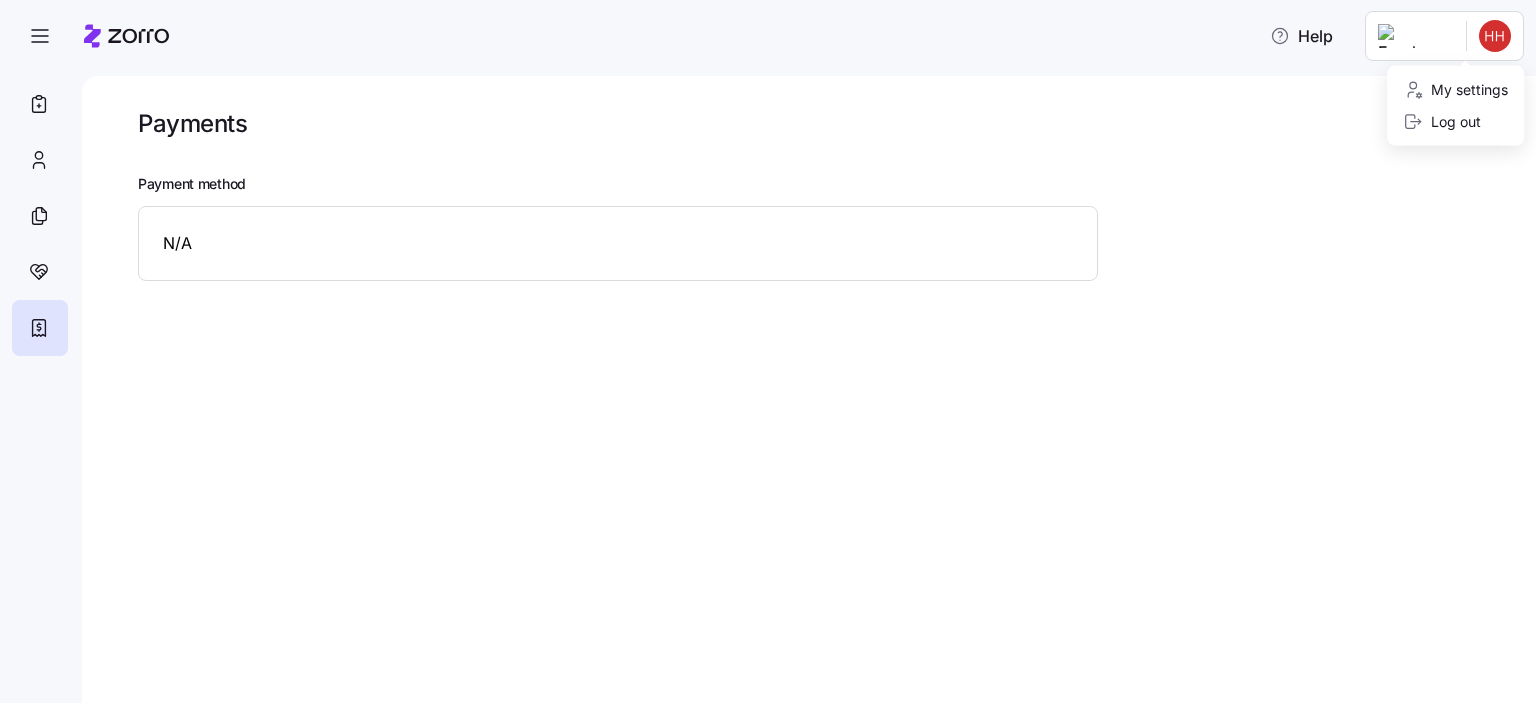 click on "Help Payments Payment method N/A Payments | Zorro My settings Log out" at bounding box center (768, 345) 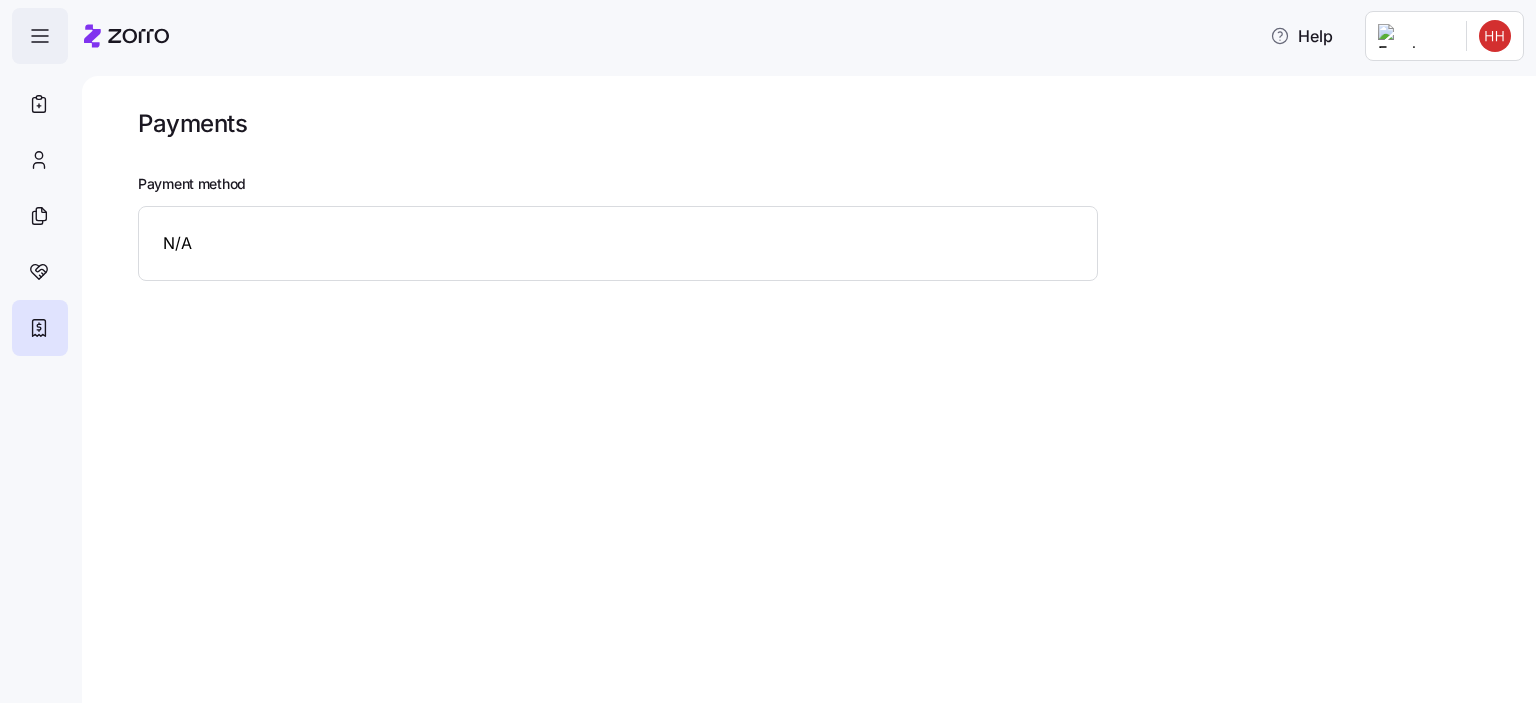 click 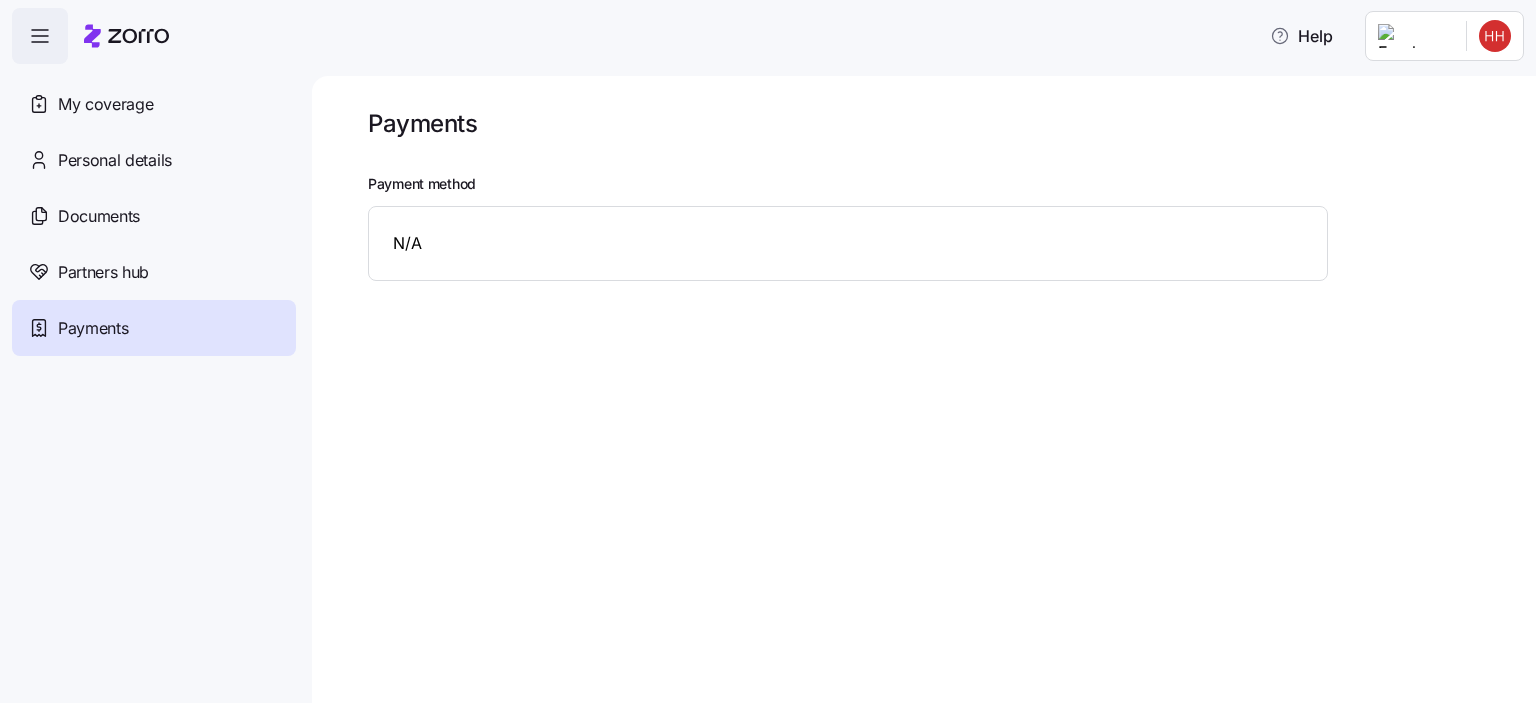 click 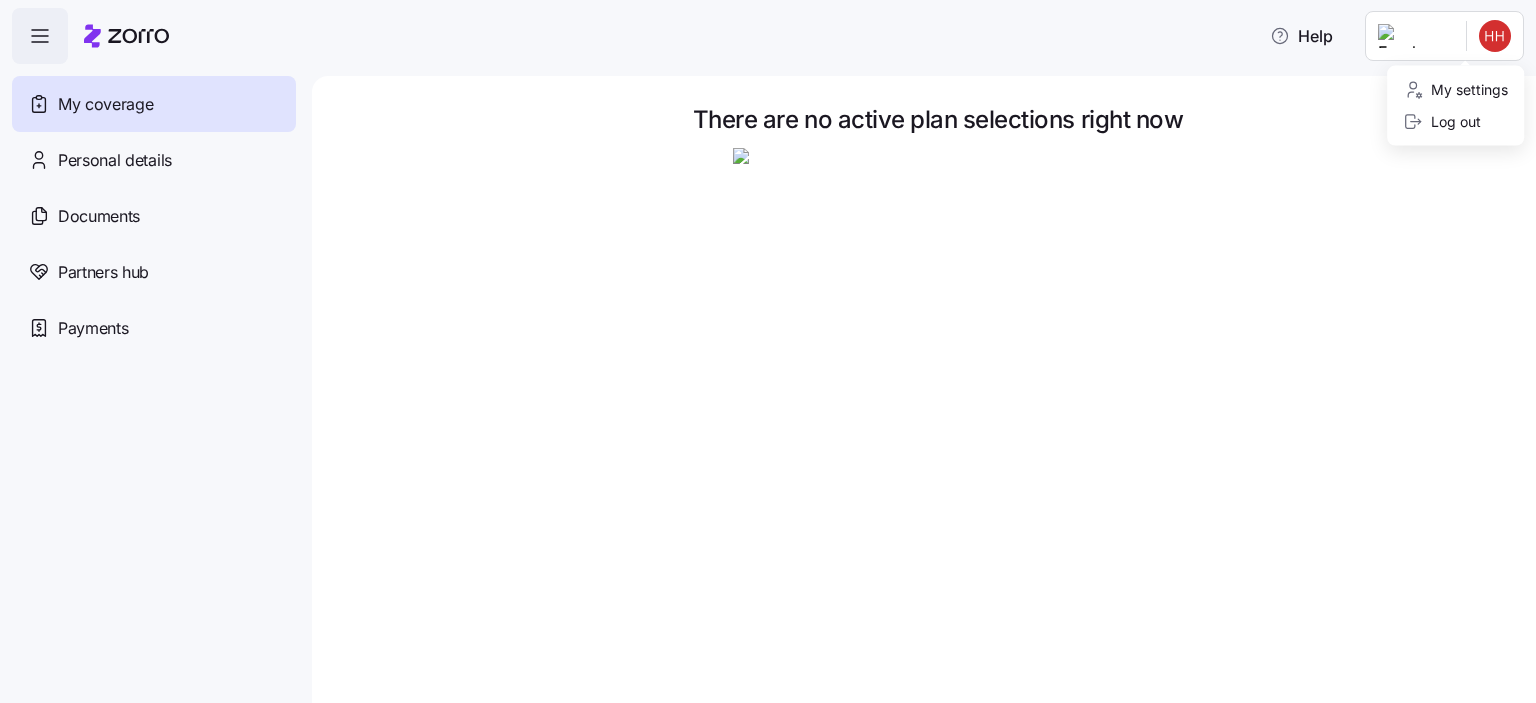 click on "Help My coverage Personal details Documents Partners hub Payments There are no active plan selections right now My Coverage | Zorro My settings Log out" at bounding box center (768, 345) 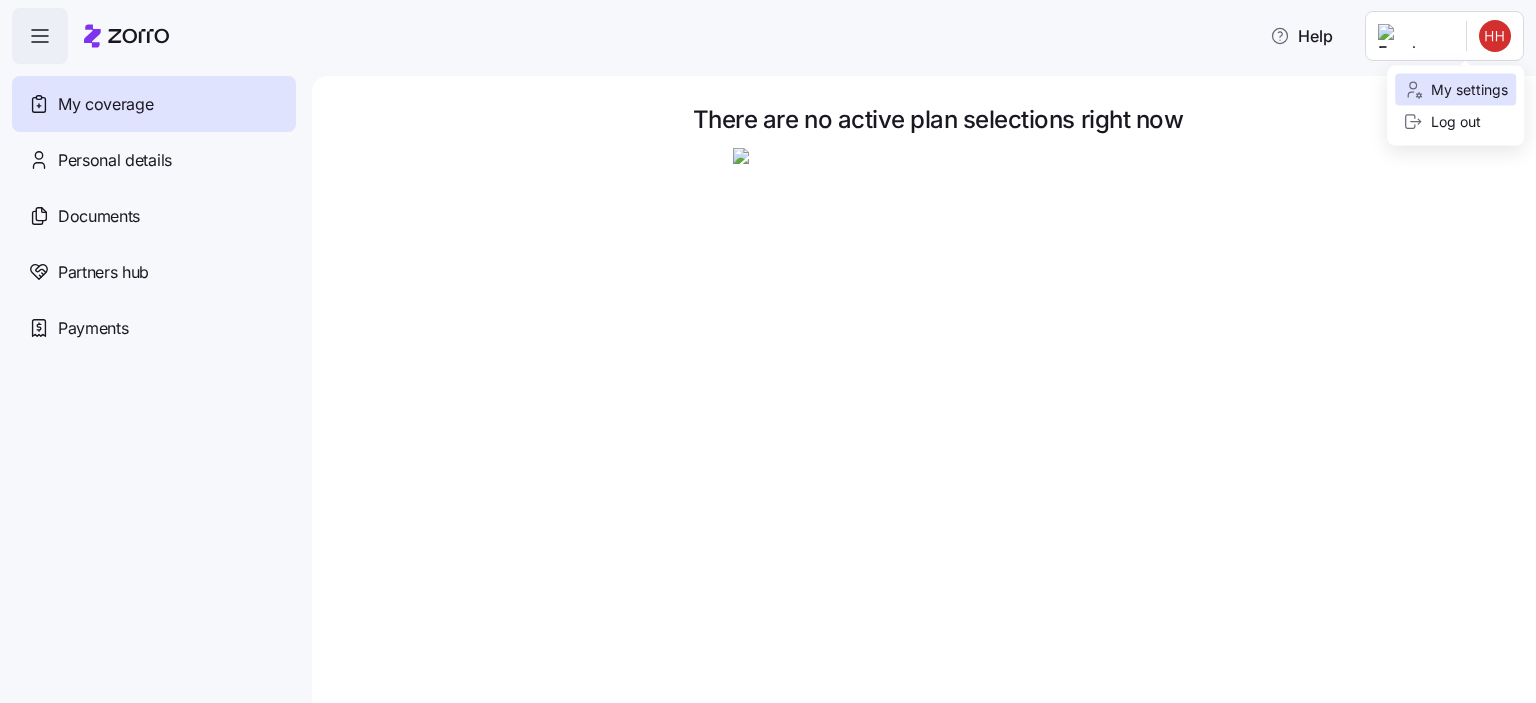 click on "My settings" at bounding box center [1455, 90] 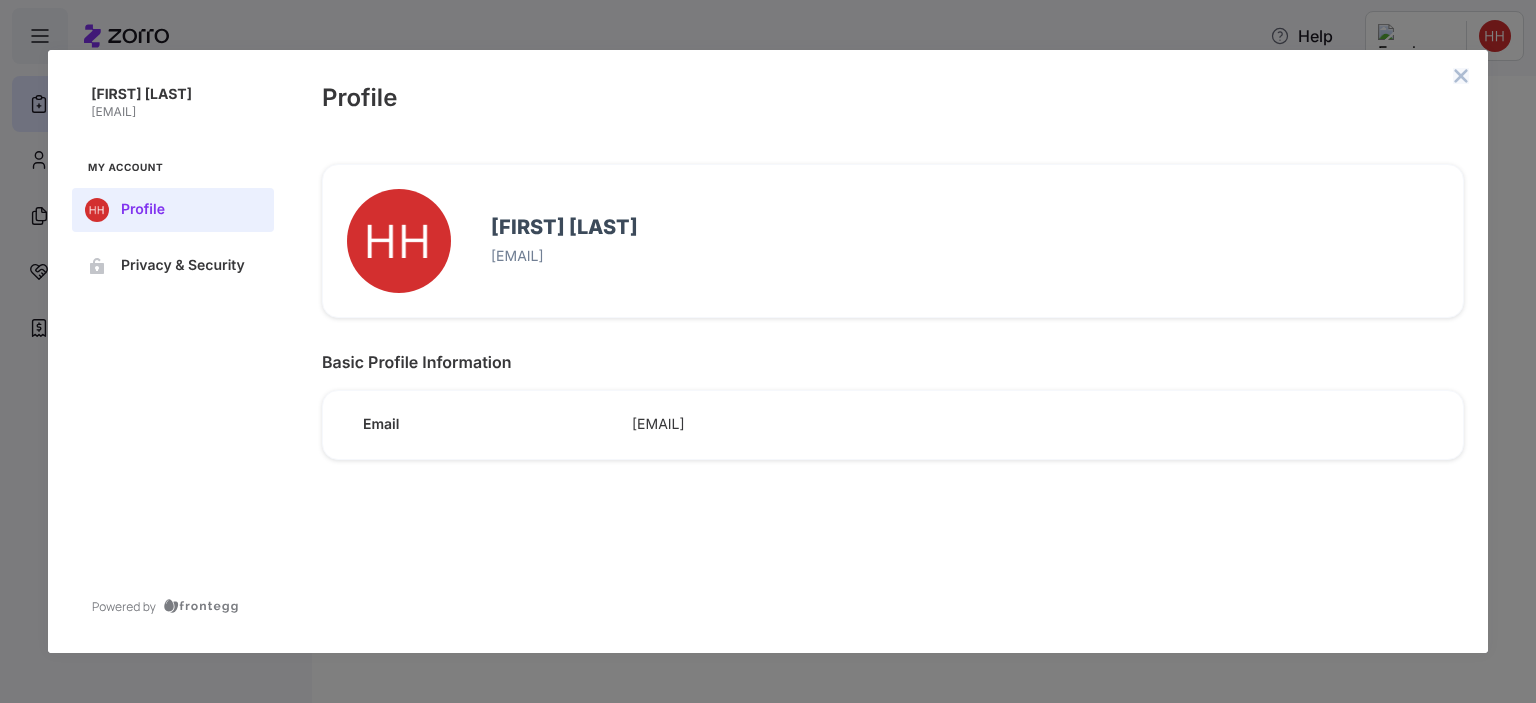 click 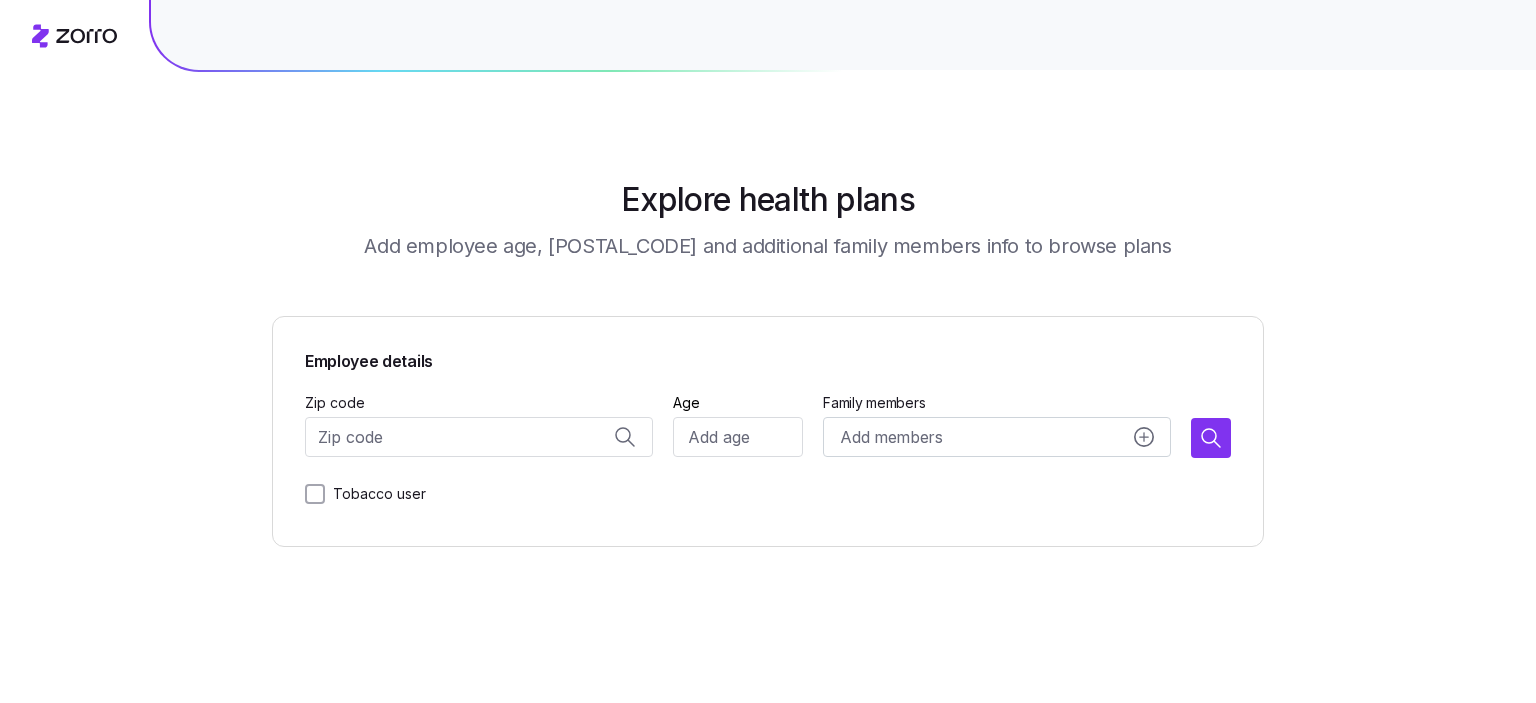 scroll, scrollTop: 0, scrollLeft: 0, axis: both 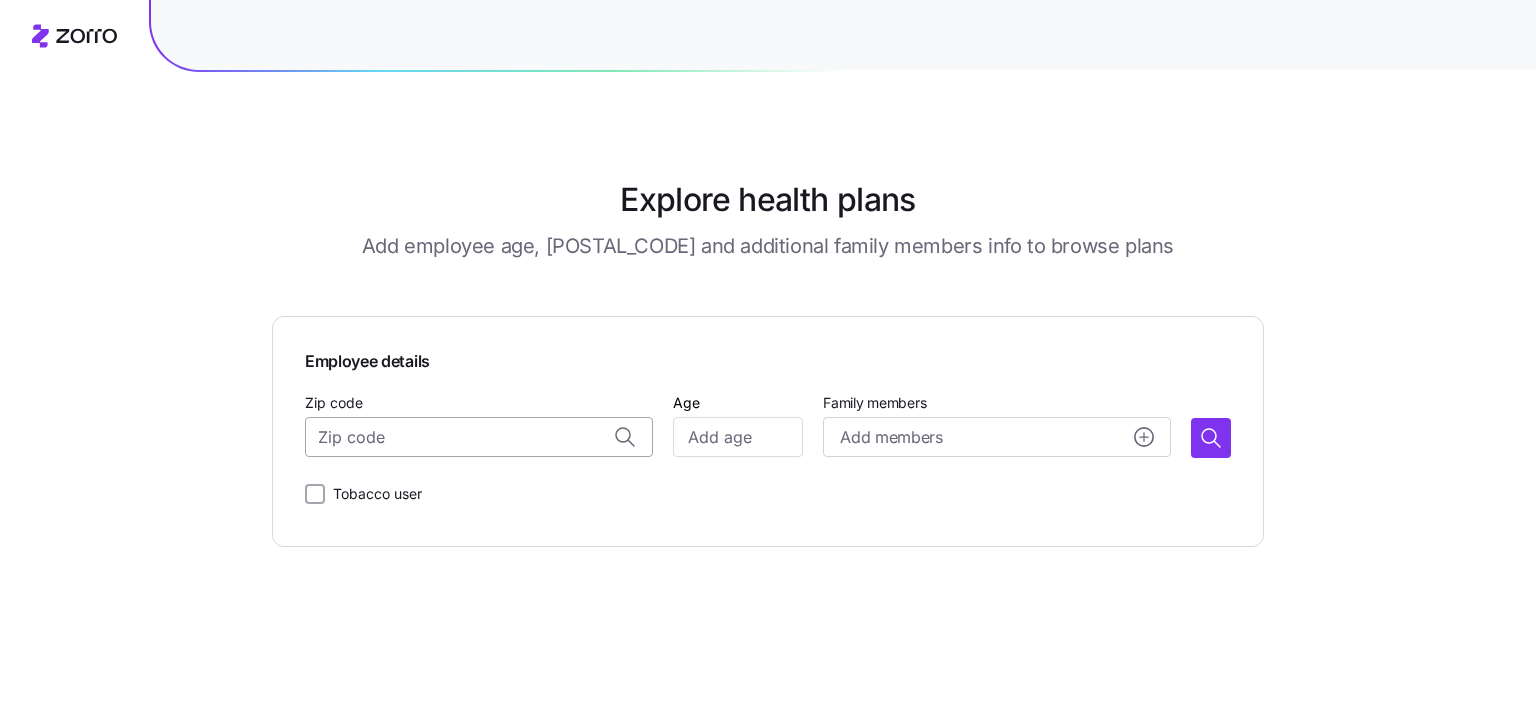 click on "Zip code" at bounding box center (479, 437) 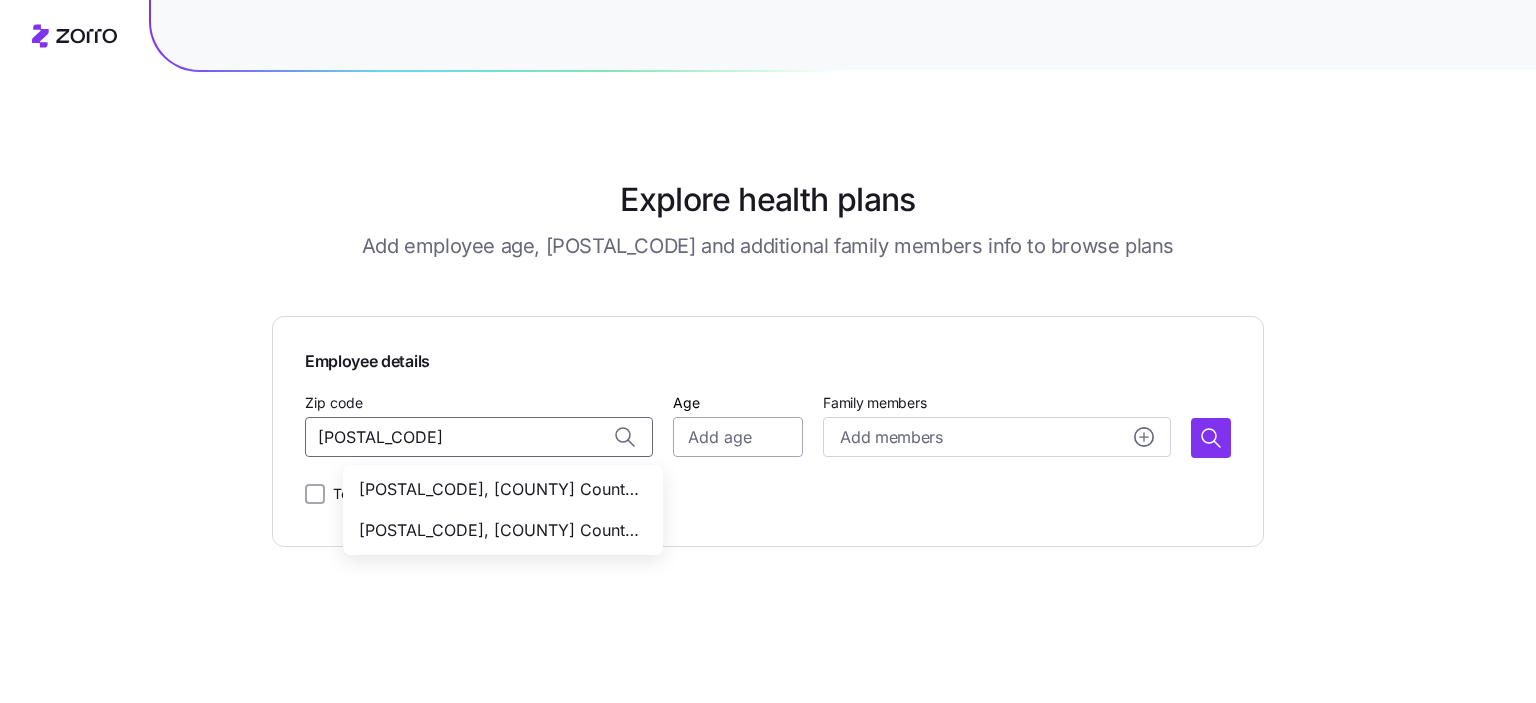 type on "[POSTAL_CODE]" 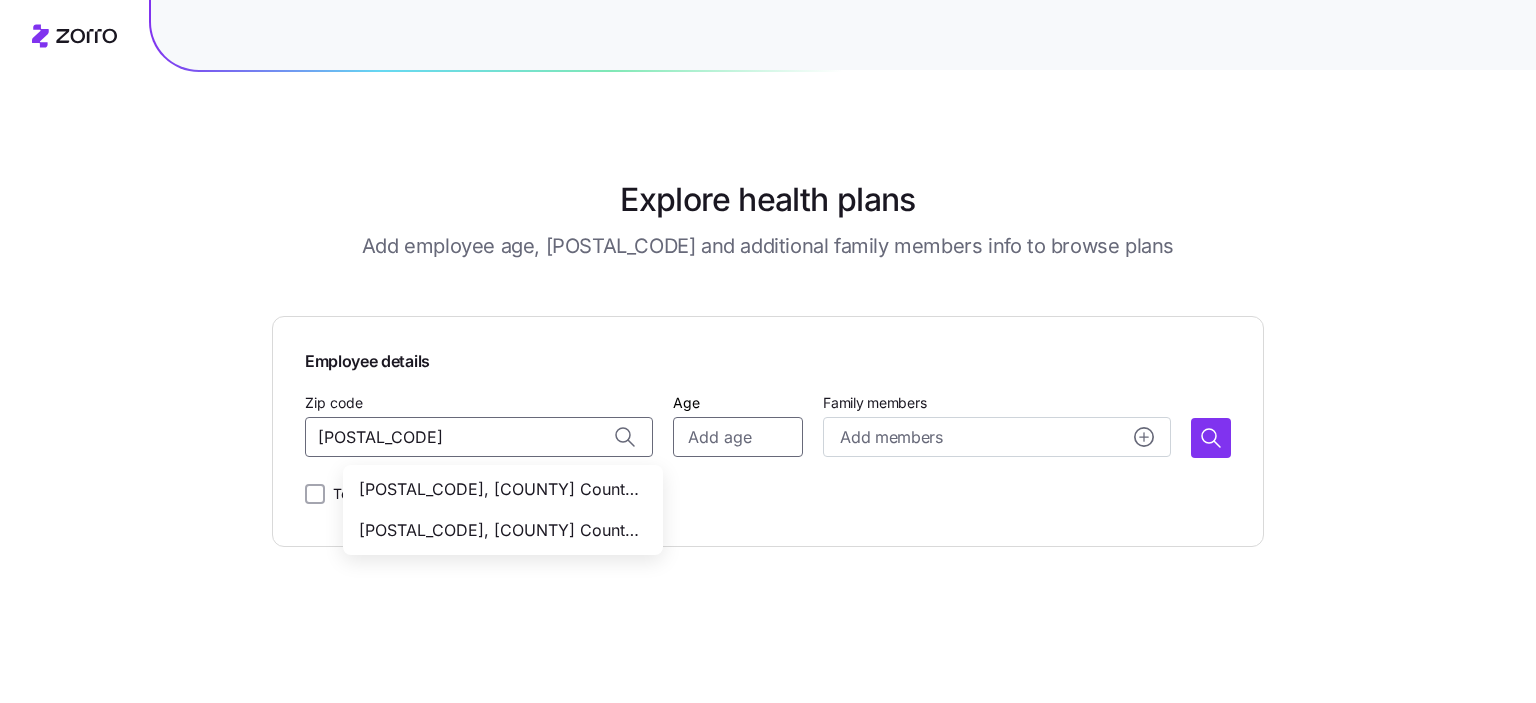 type 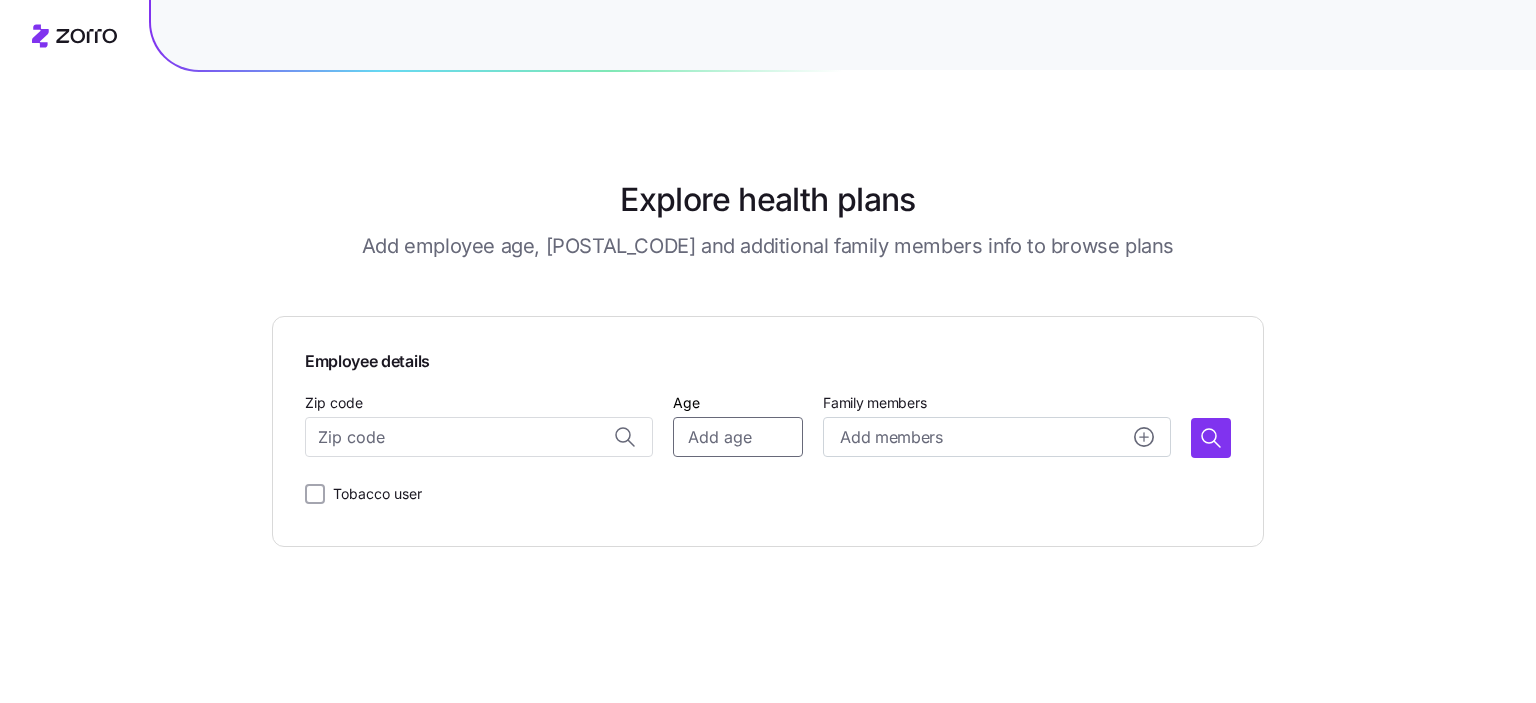 click on "Age" at bounding box center [738, 437] 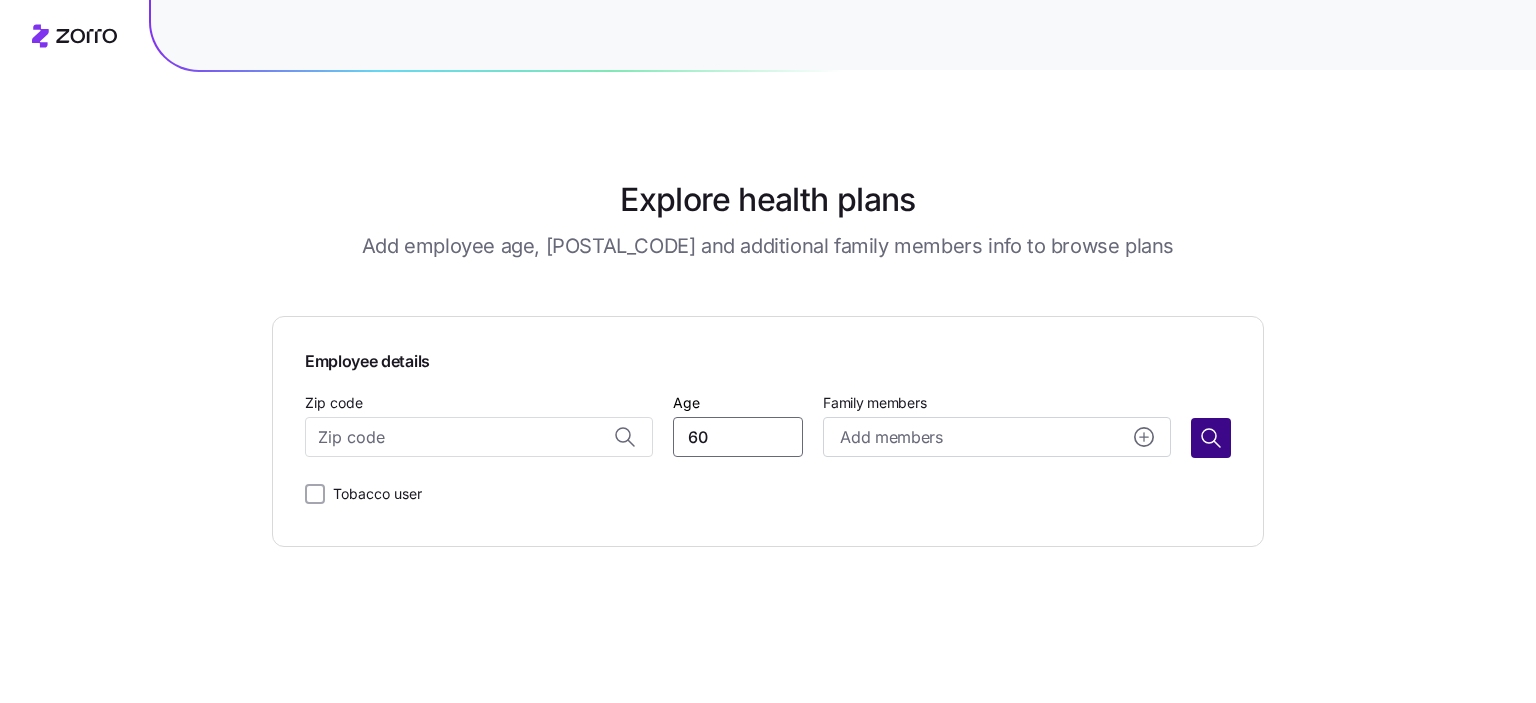 type on "60" 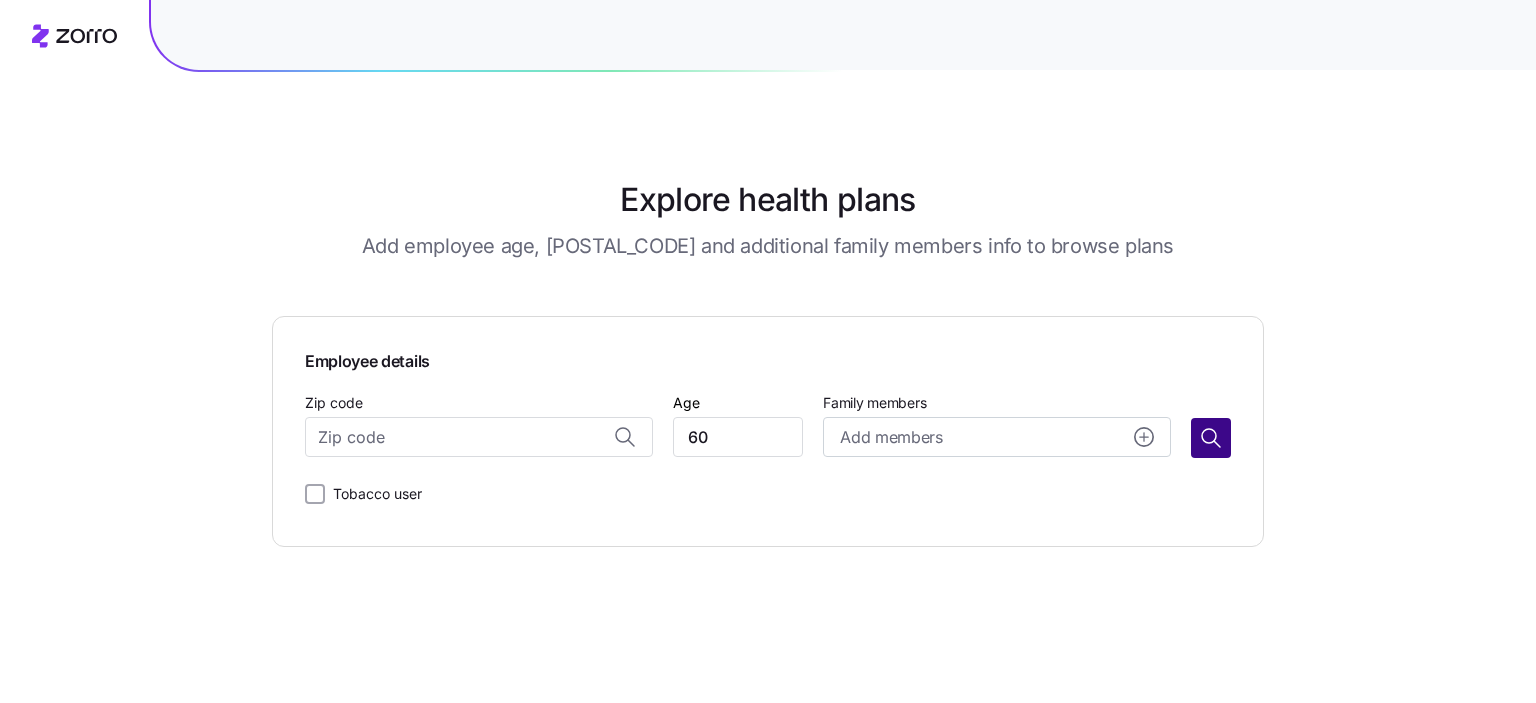 click 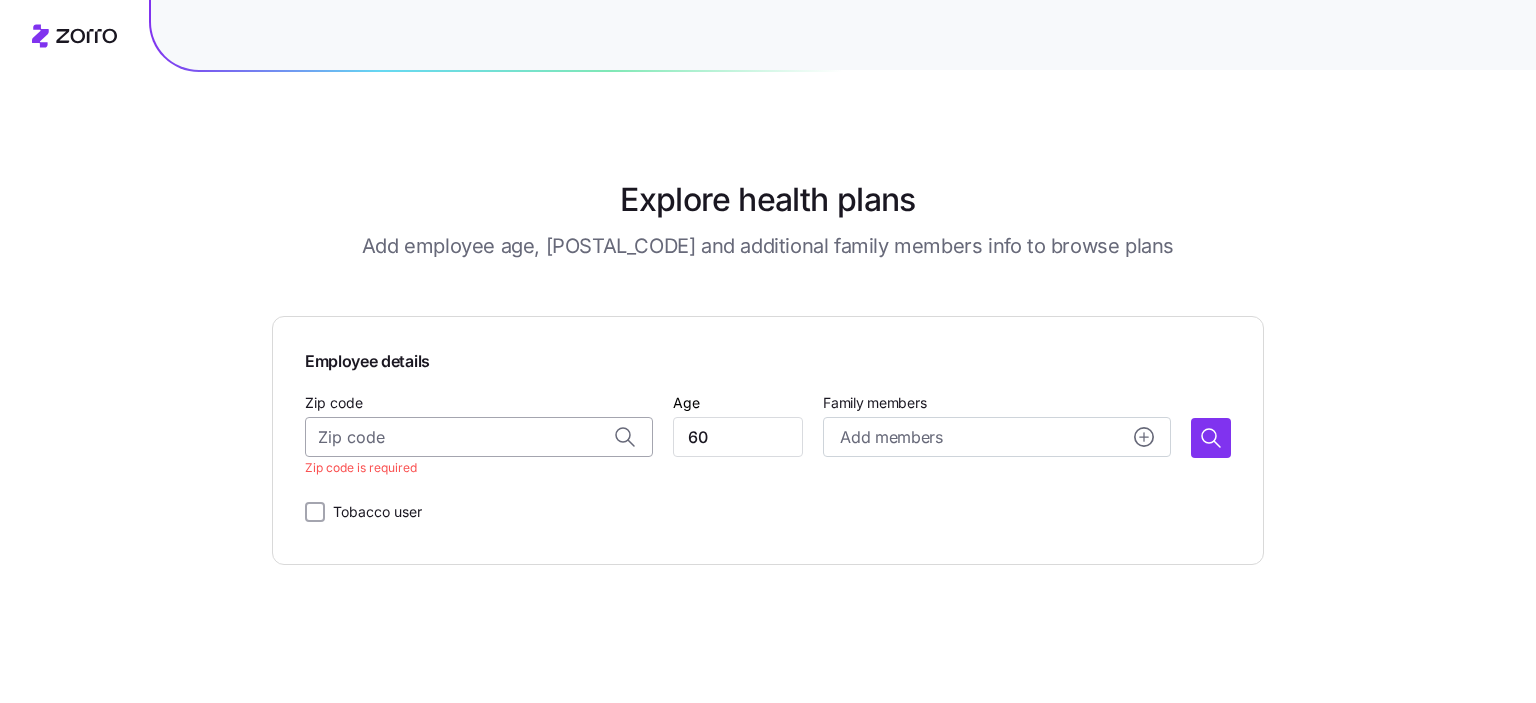 click on "Zip code" at bounding box center [479, 437] 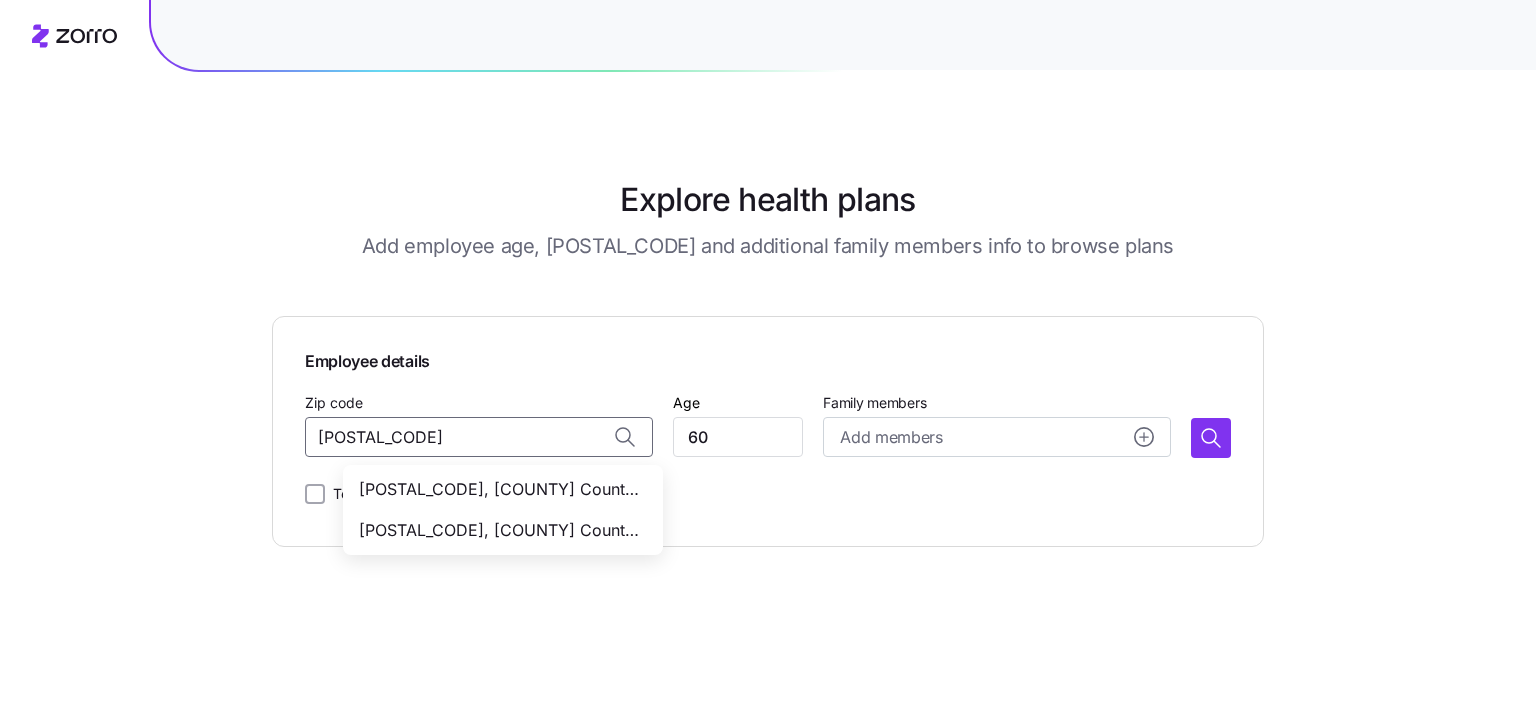 click on "[POSTAL_CODE], [COUNTY] County, [STATE]" at bounding box center (499, 530) 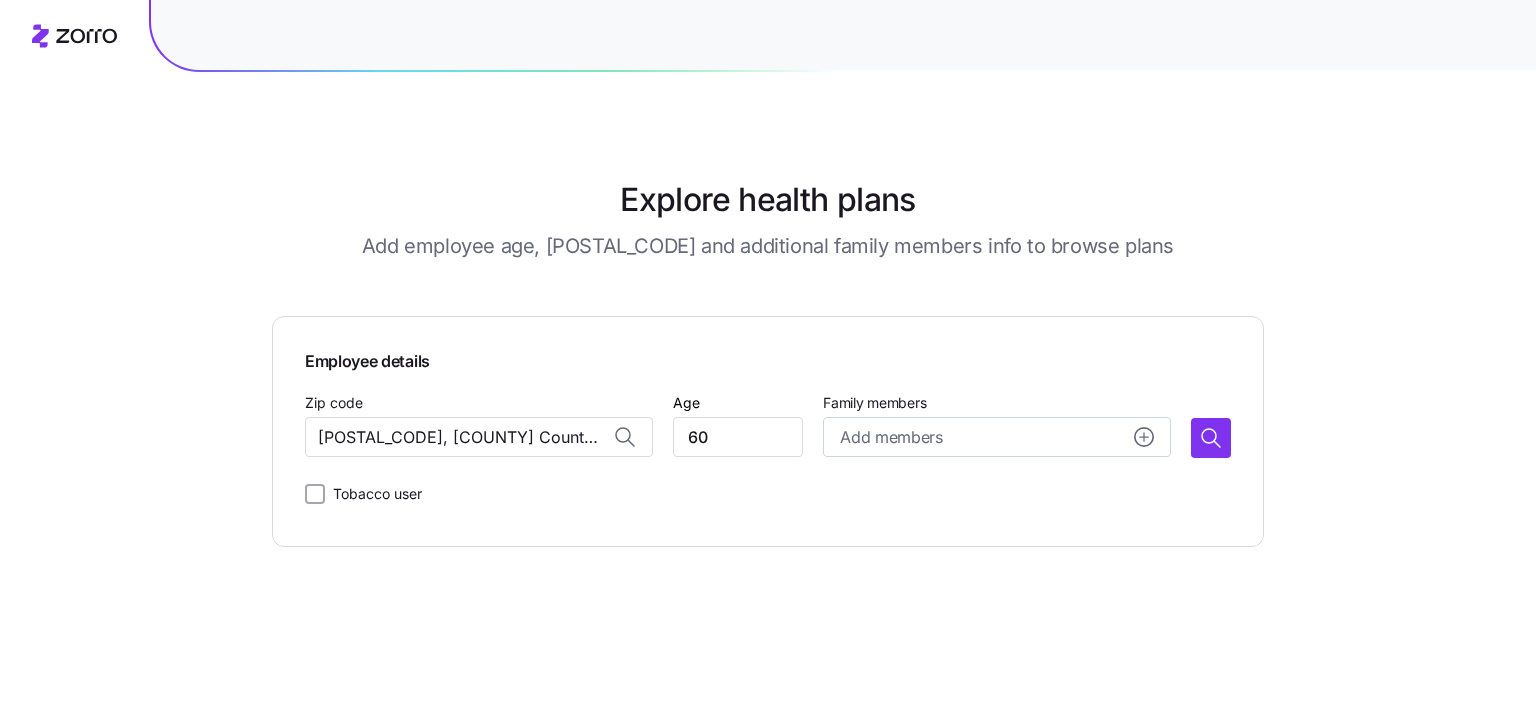 type on "[POSTAL_CODE], [COUNTY] County, [STATE]" 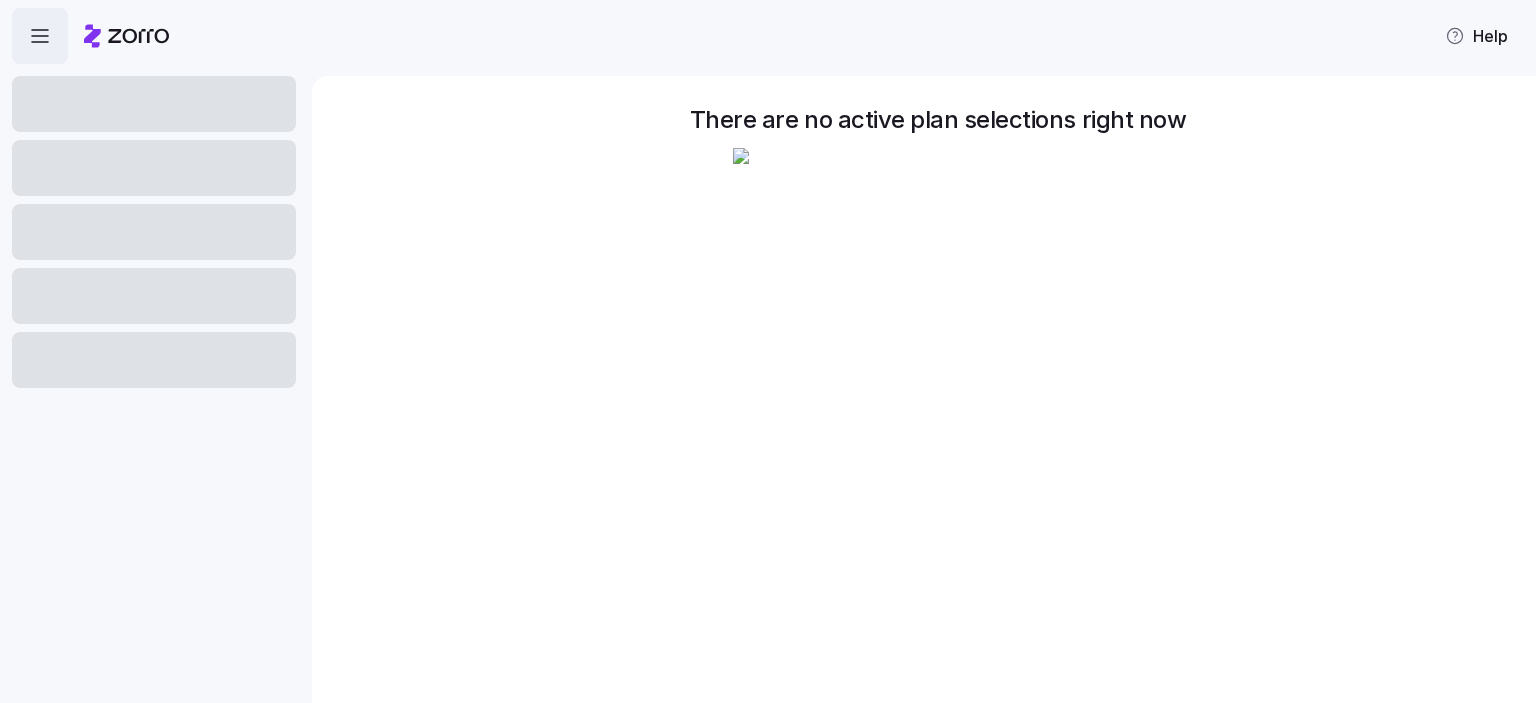 scroll, scrollTop: 0, scrollLeft: 0, axis: both 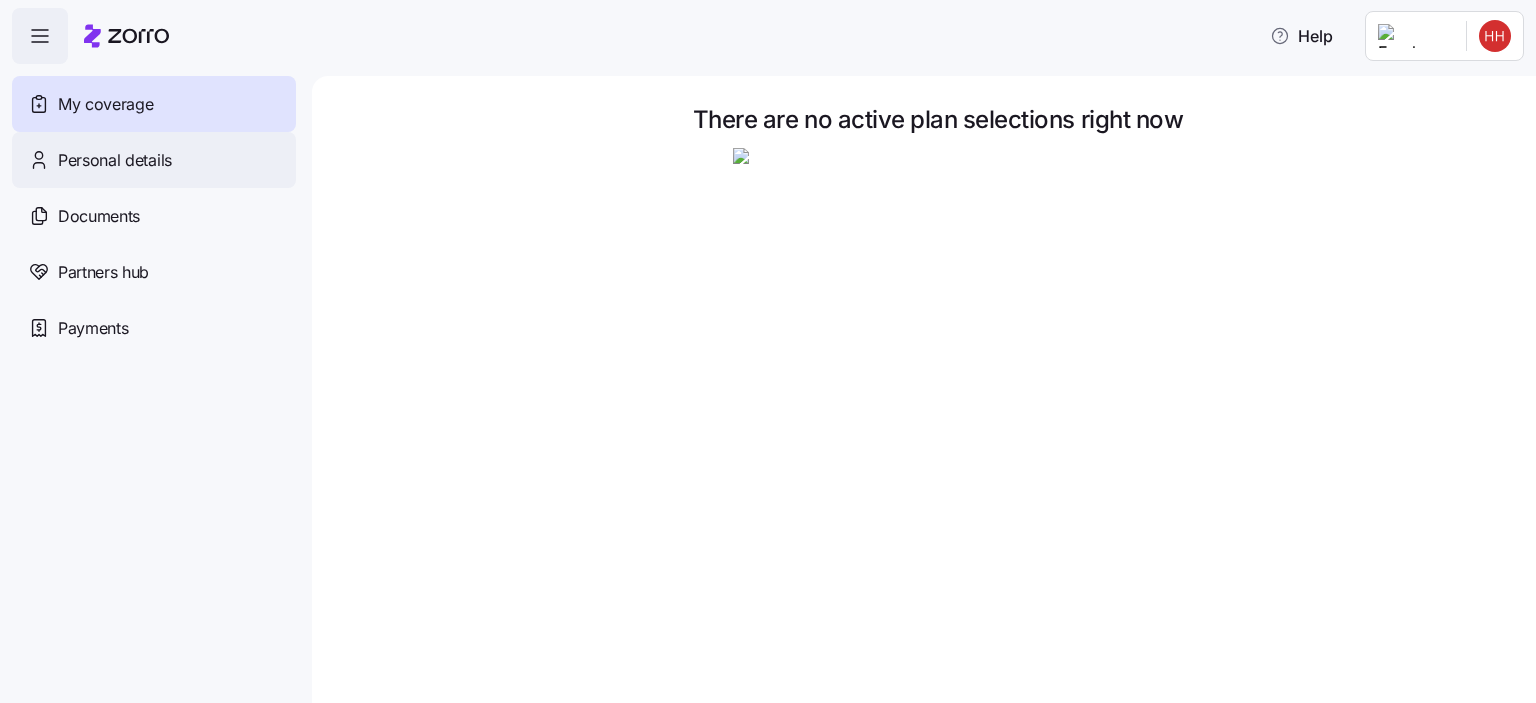 click on "Personal details" at bounding box center [115, 160] 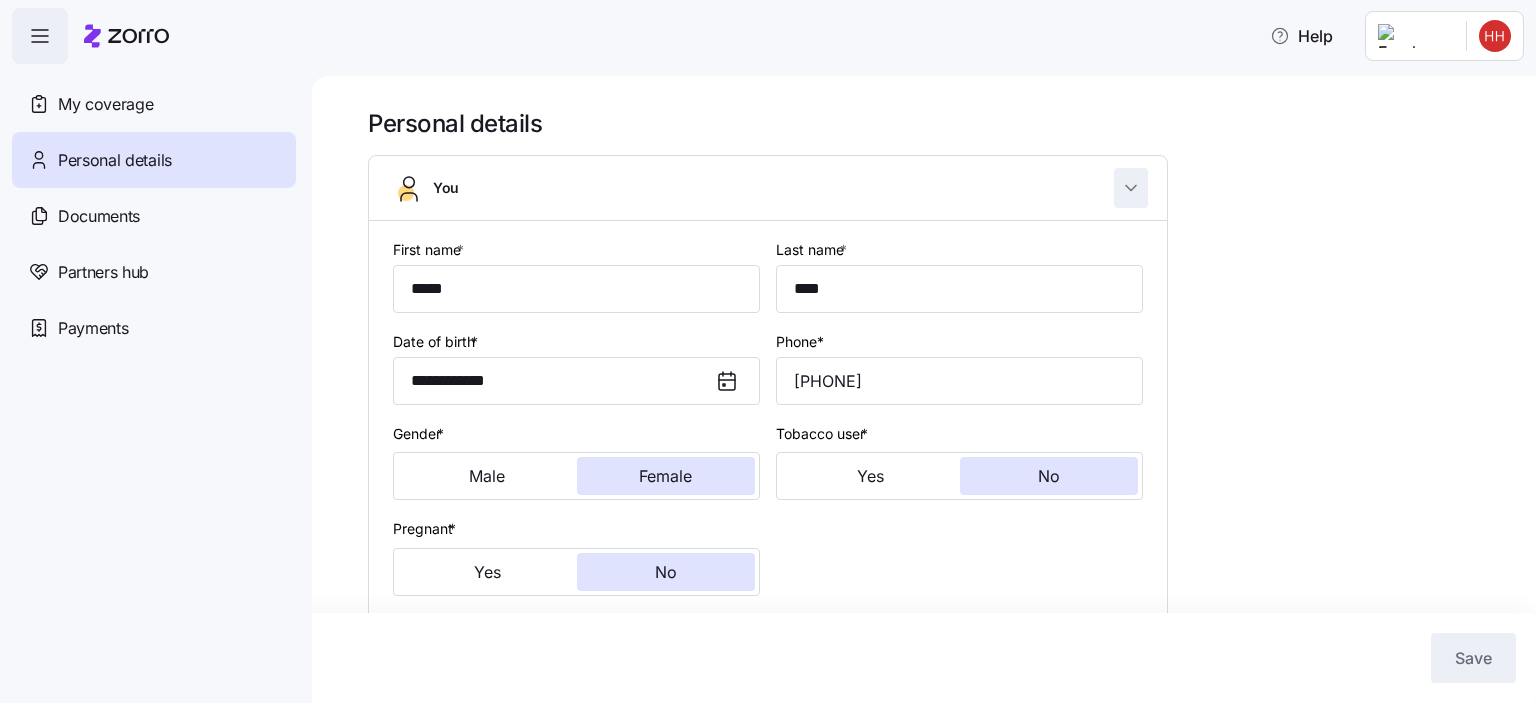 click 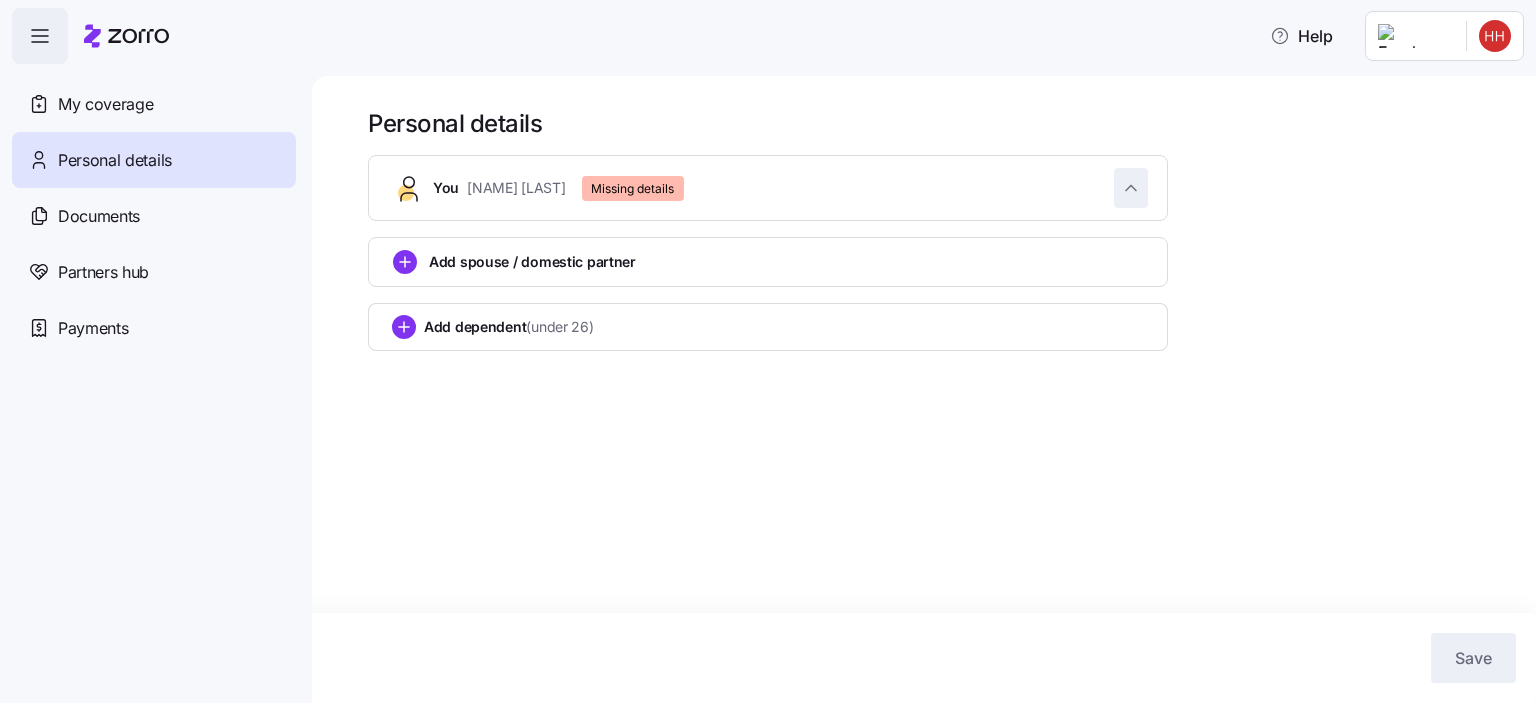 click 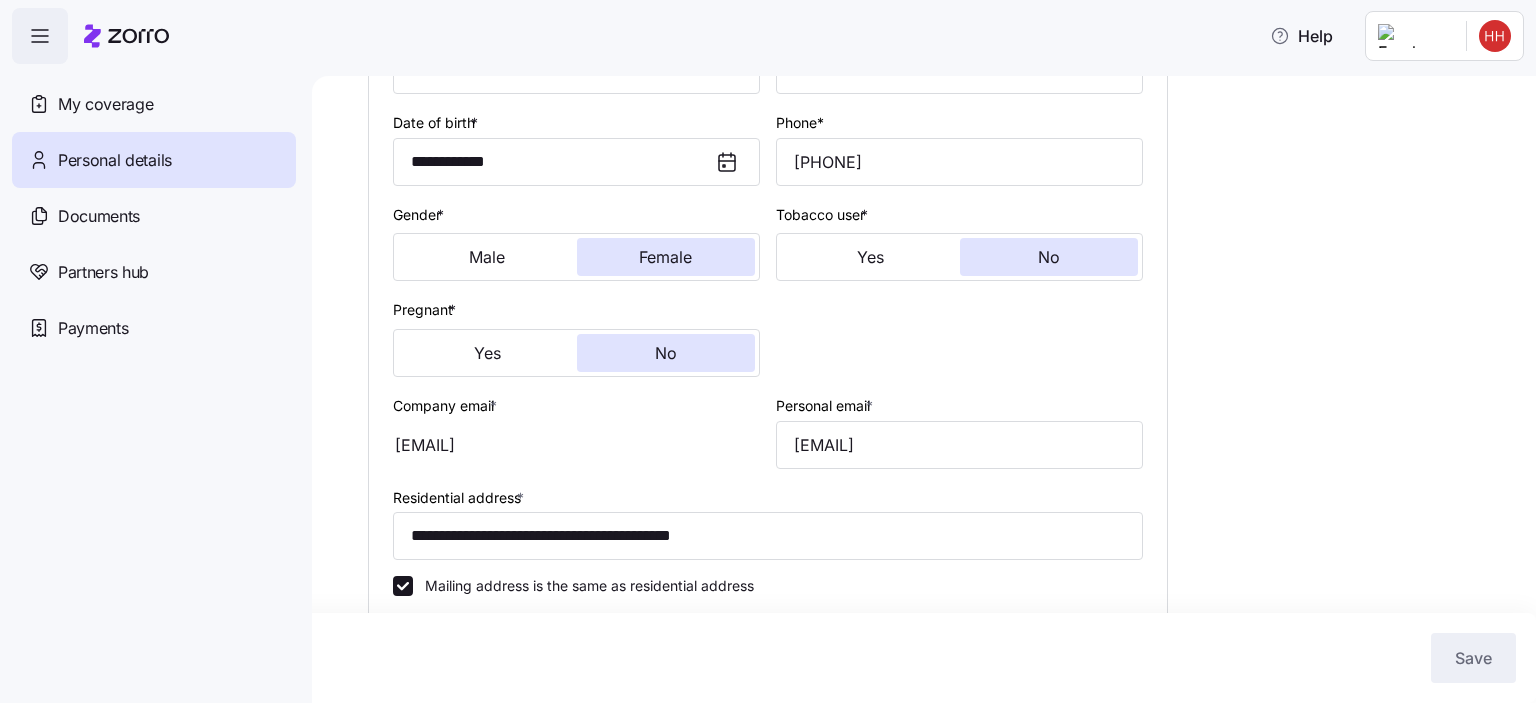 scroll, scrollTop: 216, scrollLeft: 0, axis: vertical 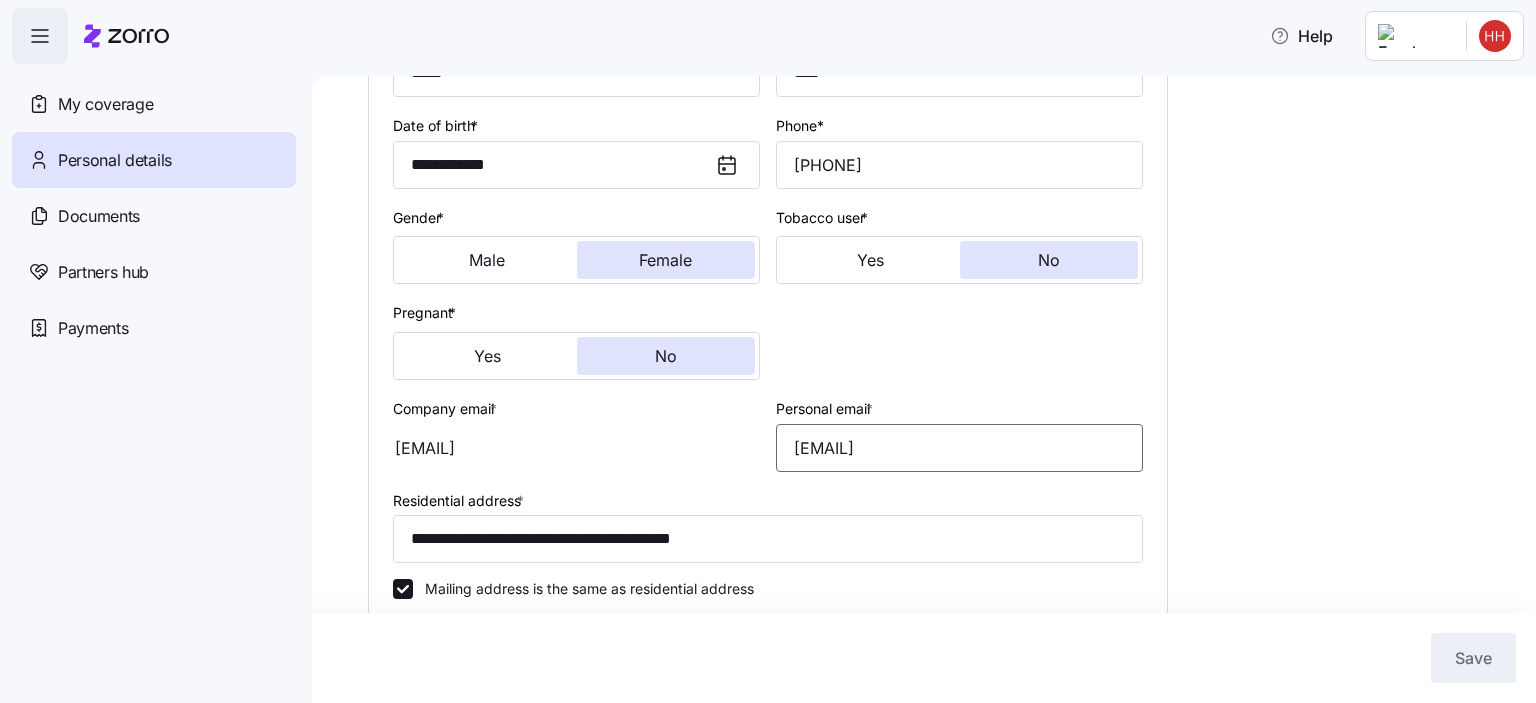 click on "hollyfnrc@hotmail.com" at bounding box center (959, 448) 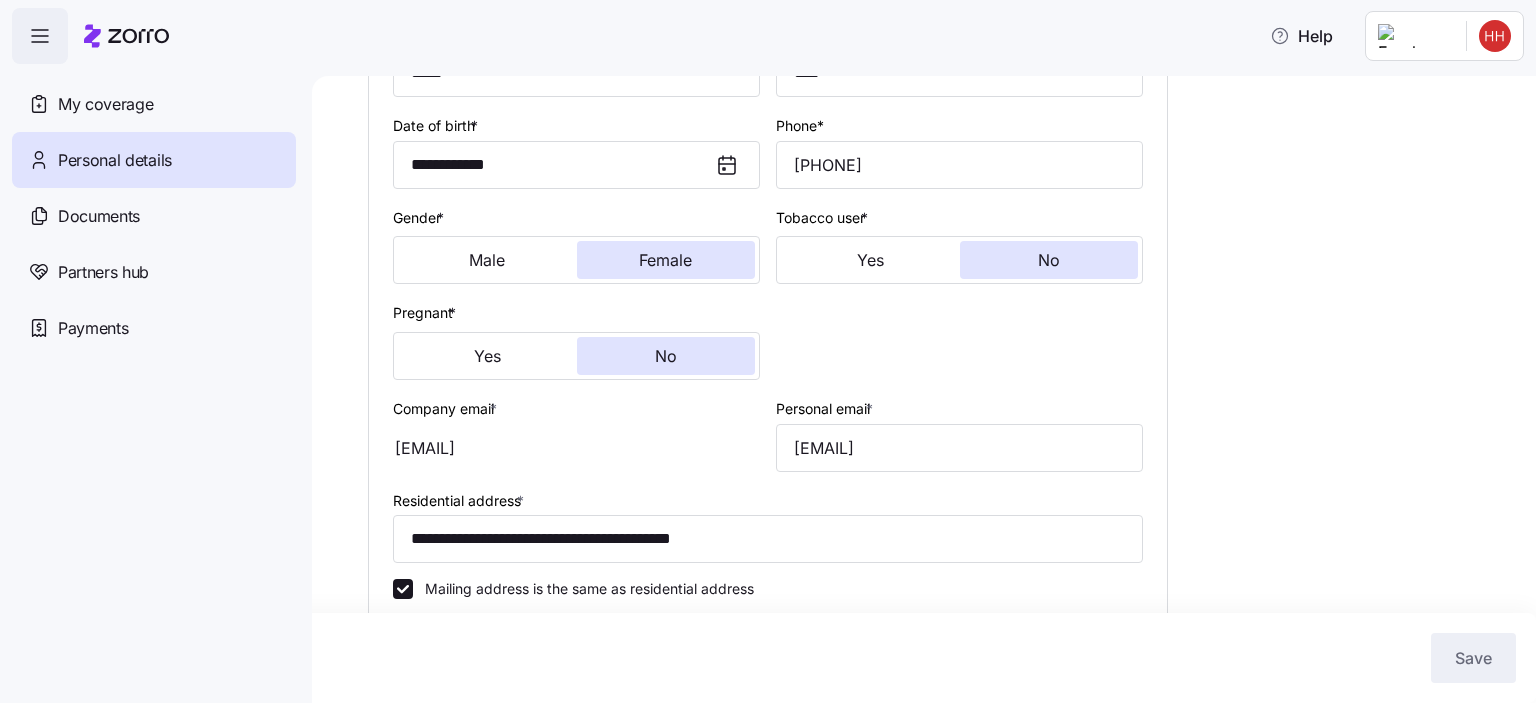 drag, startPoint x: 1088, startPoint y: 362, endPoint x: 1030, endPoint y: 361, distance: 58.00862 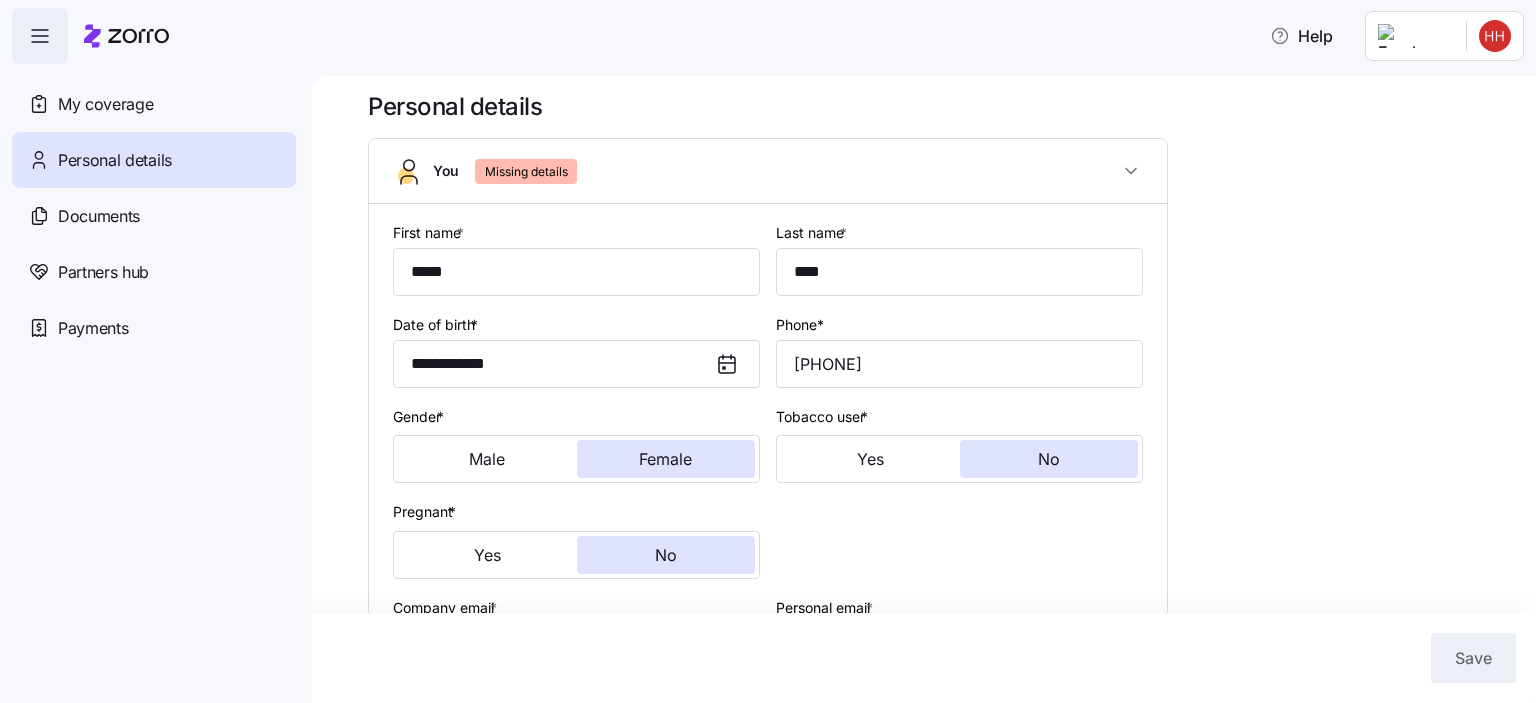 scroll, scrollTop: 0, scrollLeft: 0, axis: both 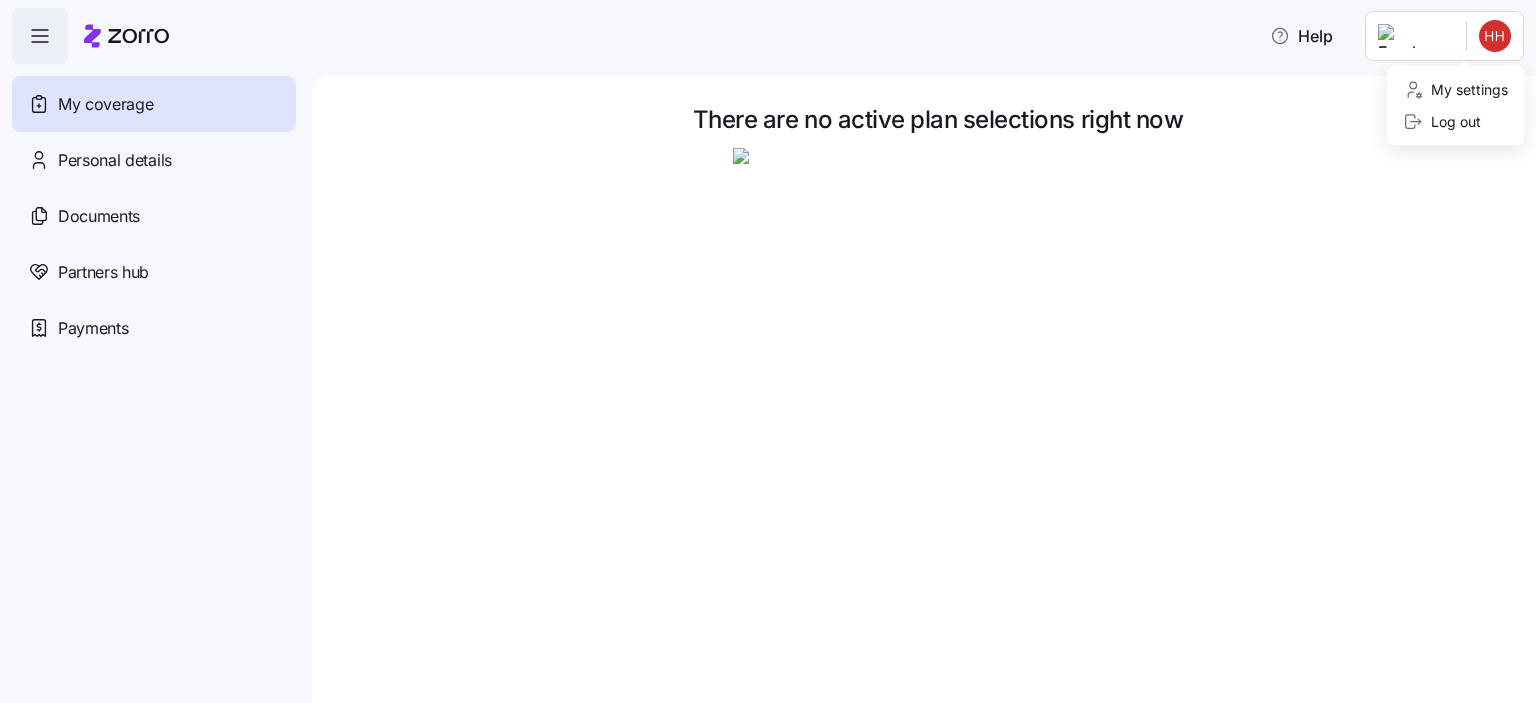 click on "Help My coverage Personal details Documents Partners hub Payments There are no active plan selections right now My Coverage | Zorro My settings Log out" at bounding box center [768, 345] 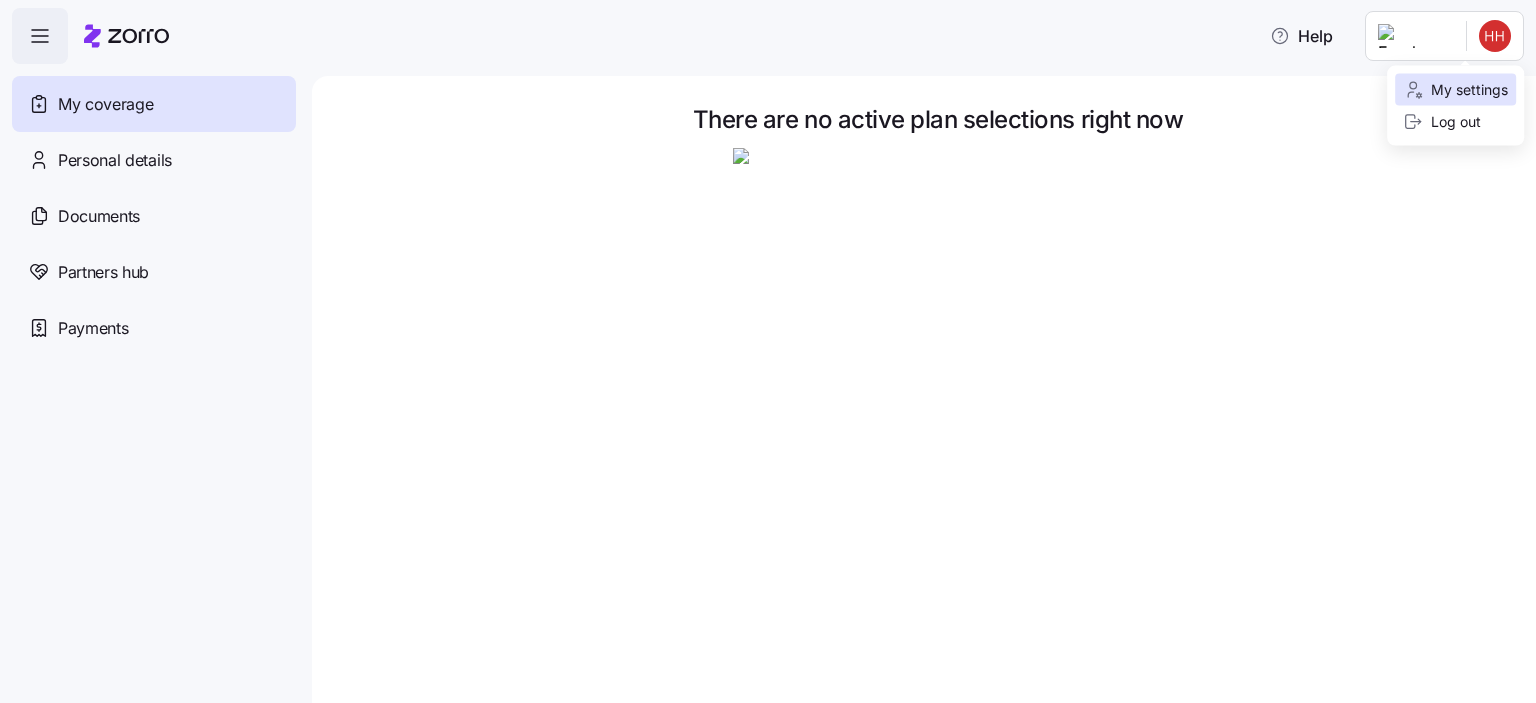 click on "My settings" at bounding box center (1455, 90) 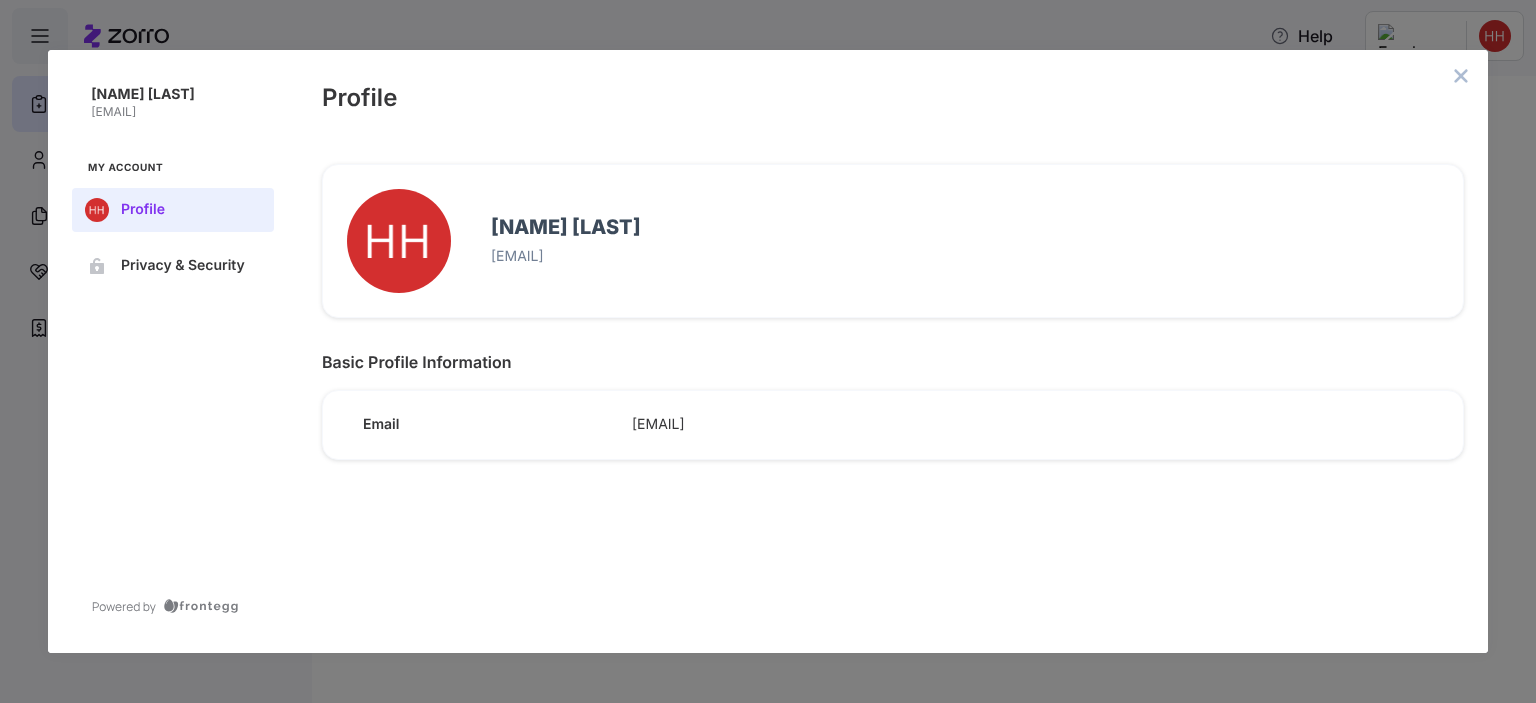 click on "hhall@unitedpioneerhome.org" at bounding box center [1027, 425] 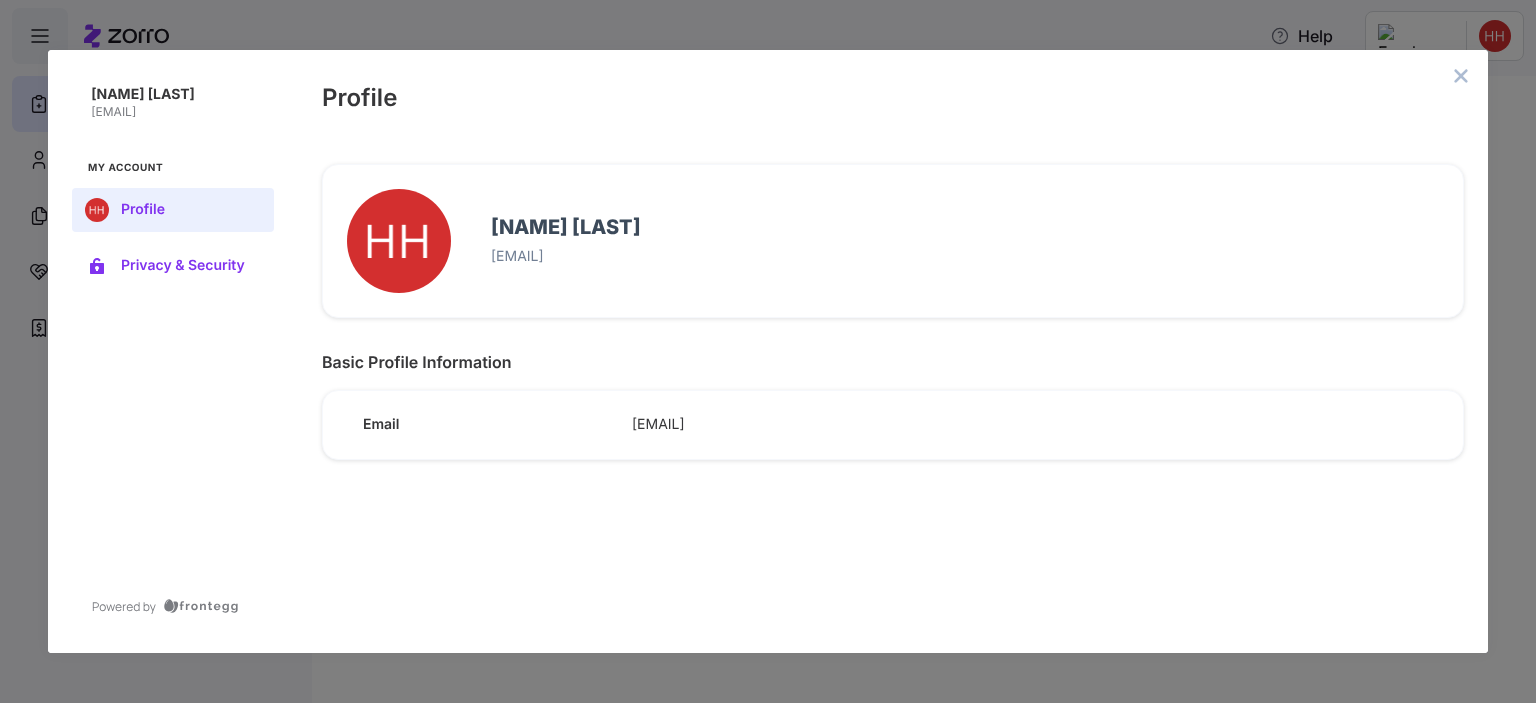 click on "Privacy & Security" at bounding box center (189, 266) 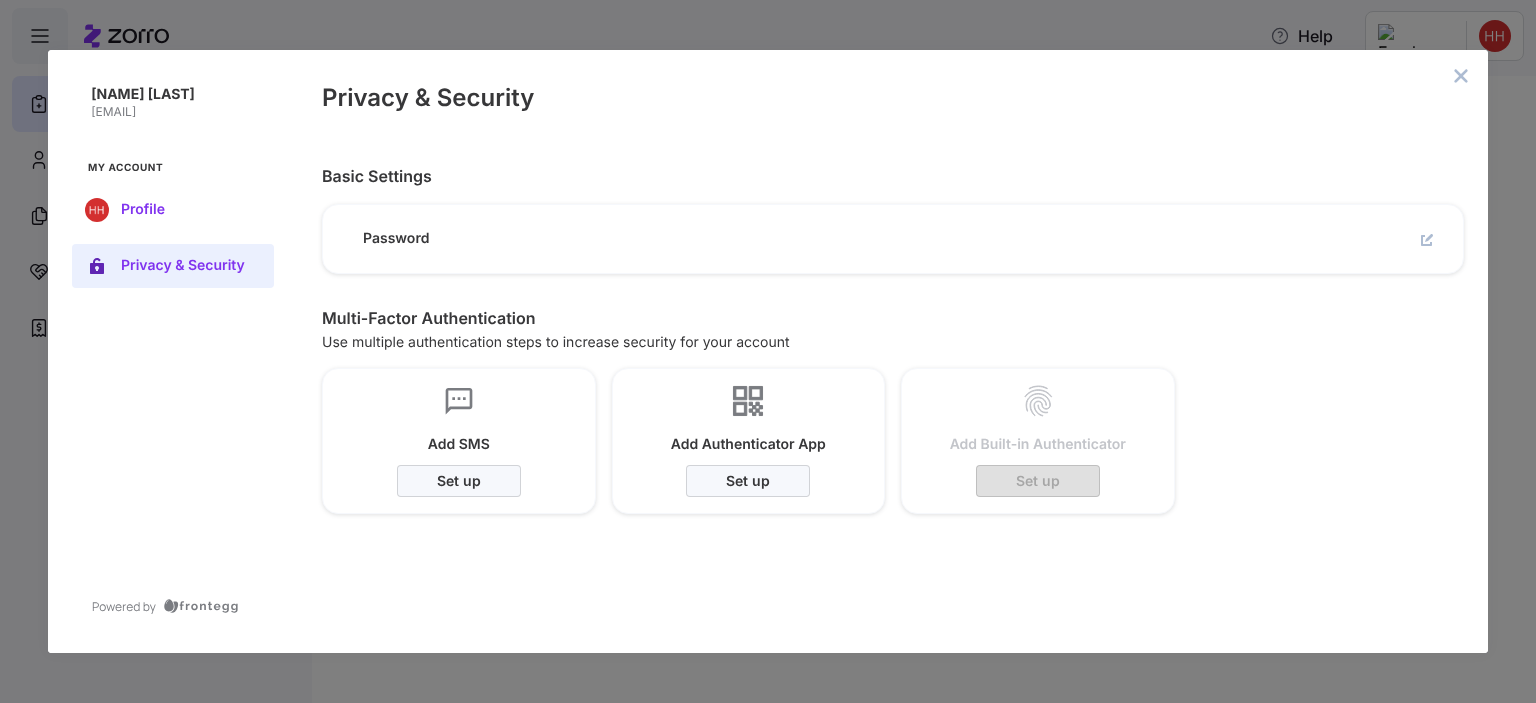 click on "Profile" at bounding box center [189, 210] 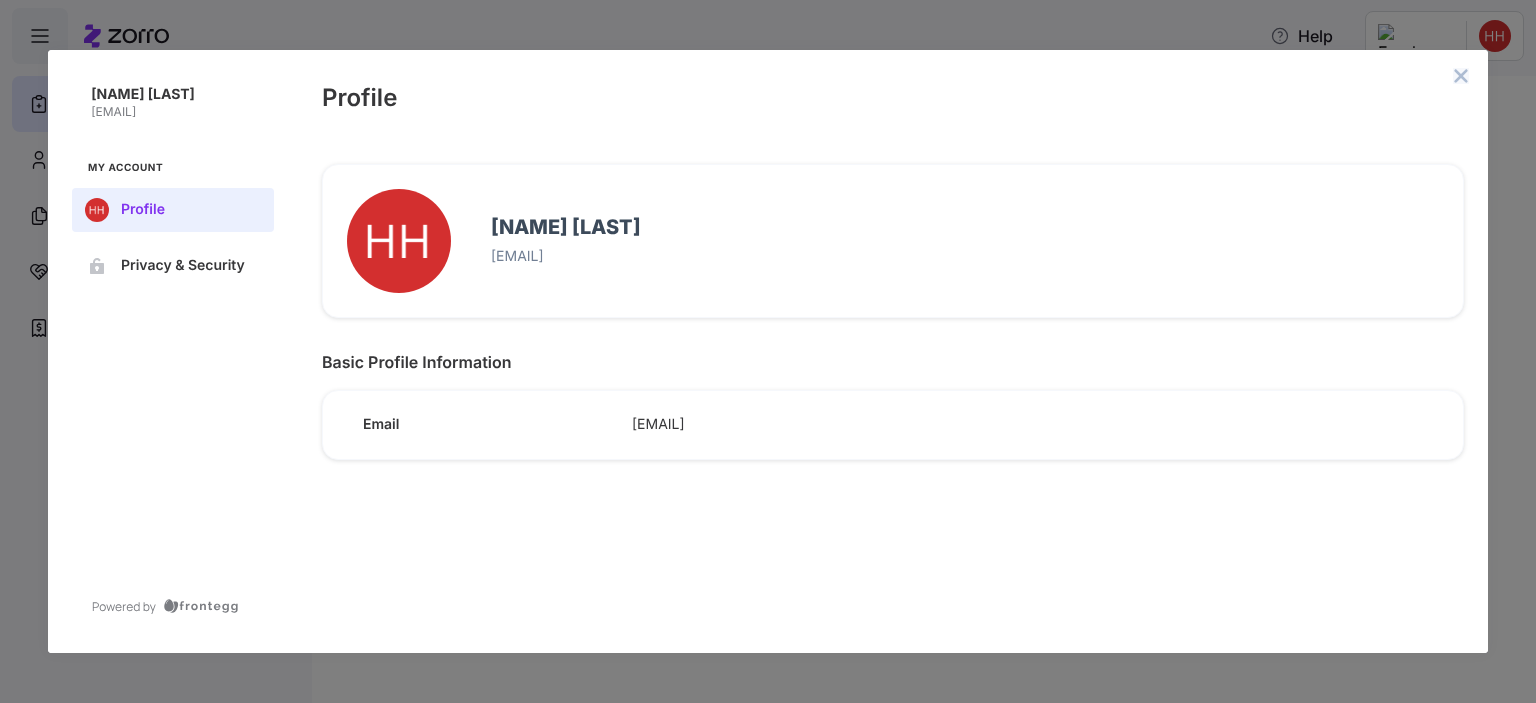 click 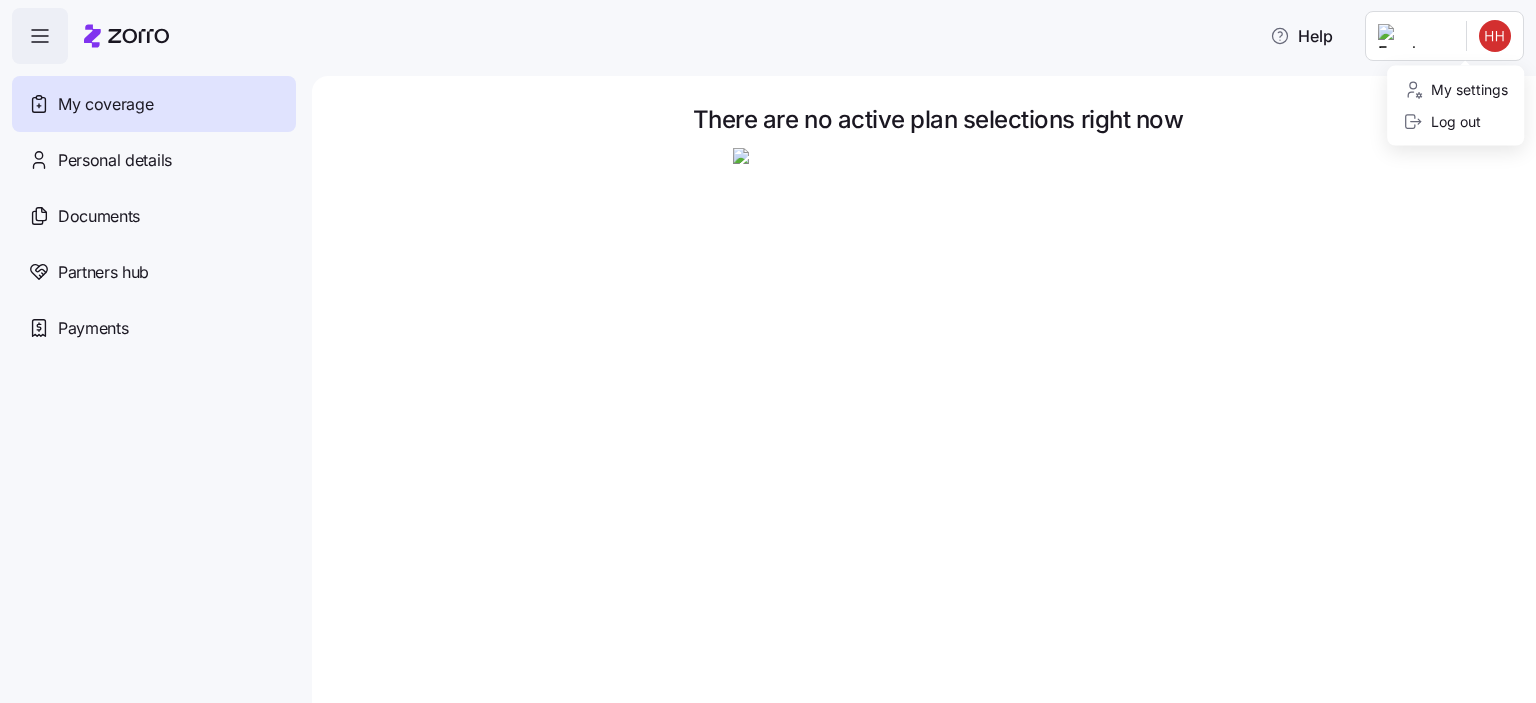click on "Help My coverage Personal details Documents Partners hub Payments There are no active plan selections right now My Coverage | Zorro My settings Log out" at bounding box center [768, 345] 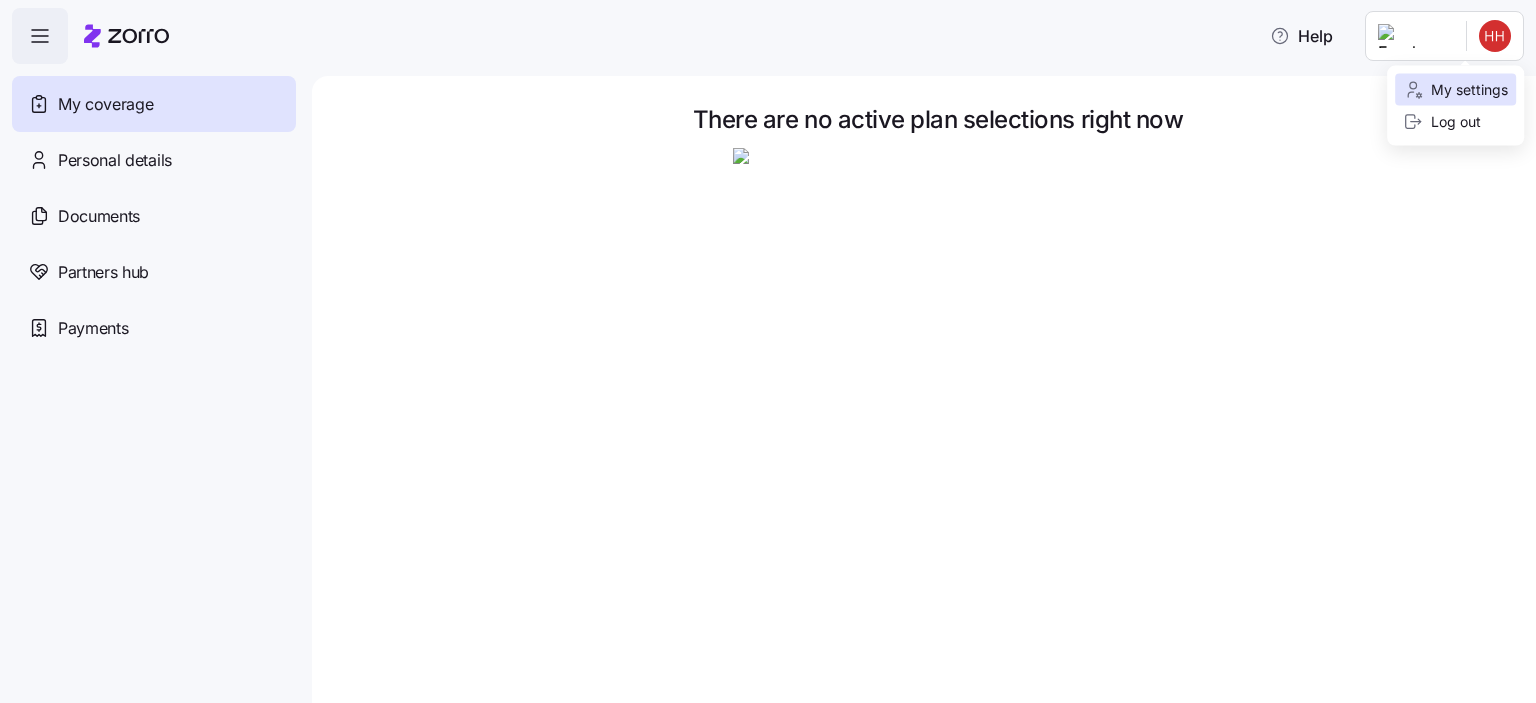click on "My settings" at bounding box center (1455, 90) 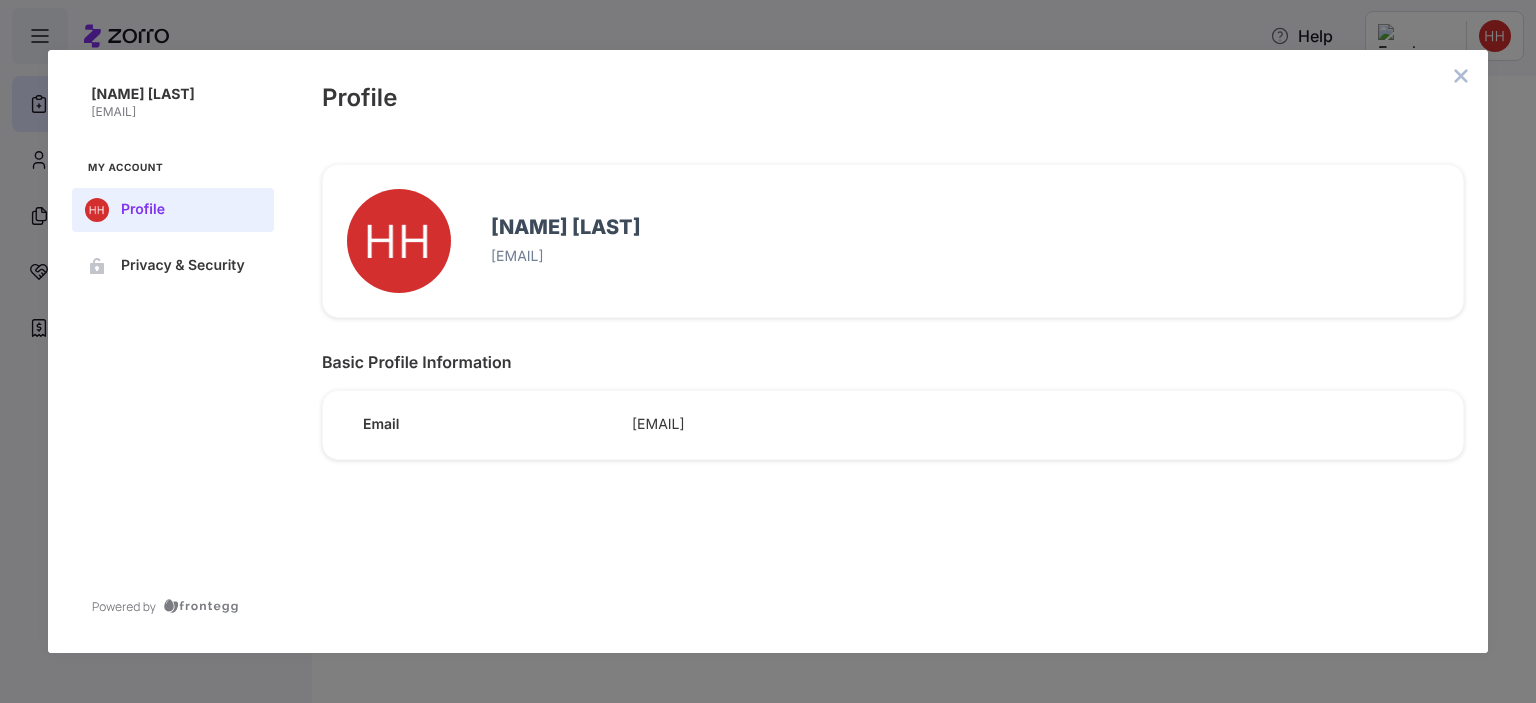 click on "hhall@unitedpioneerhome.org" at bounding box center [1027, 425] 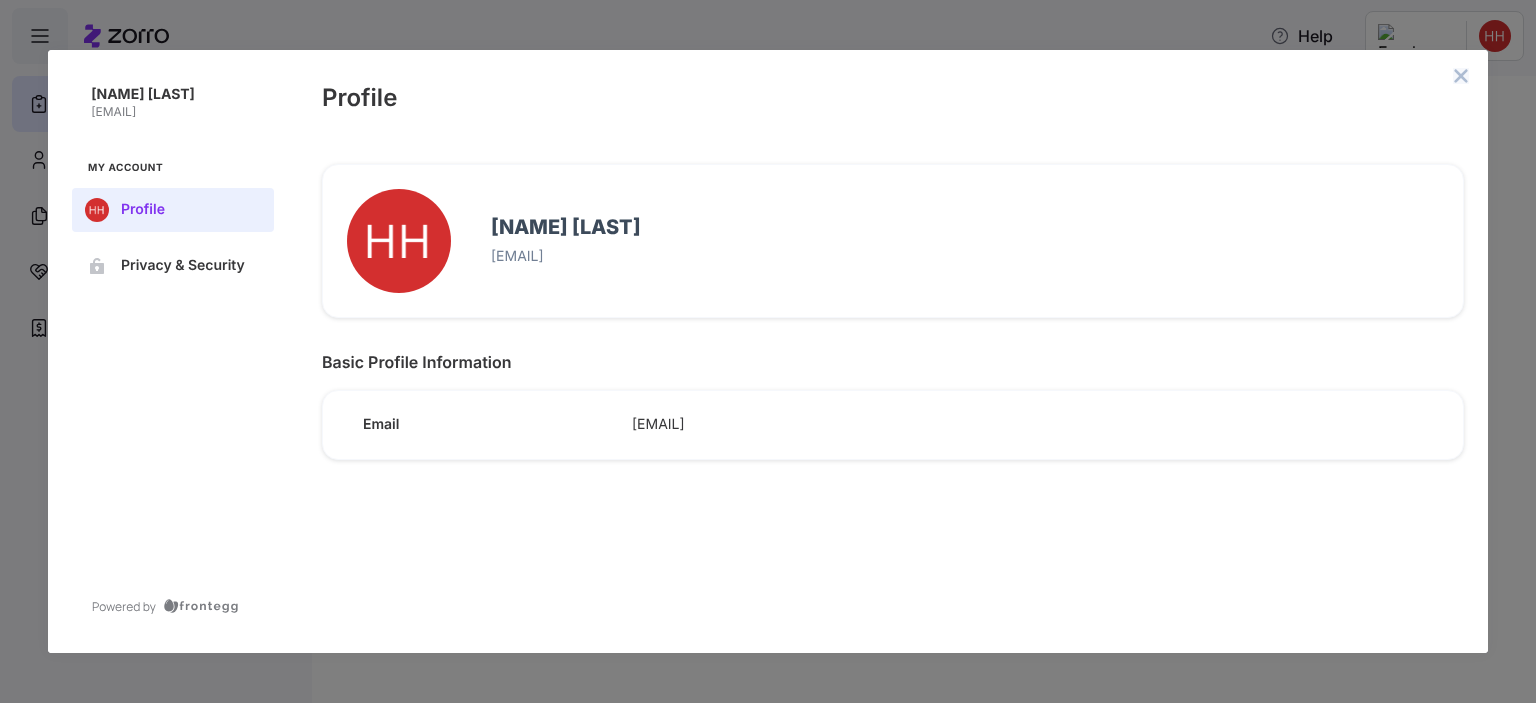 click 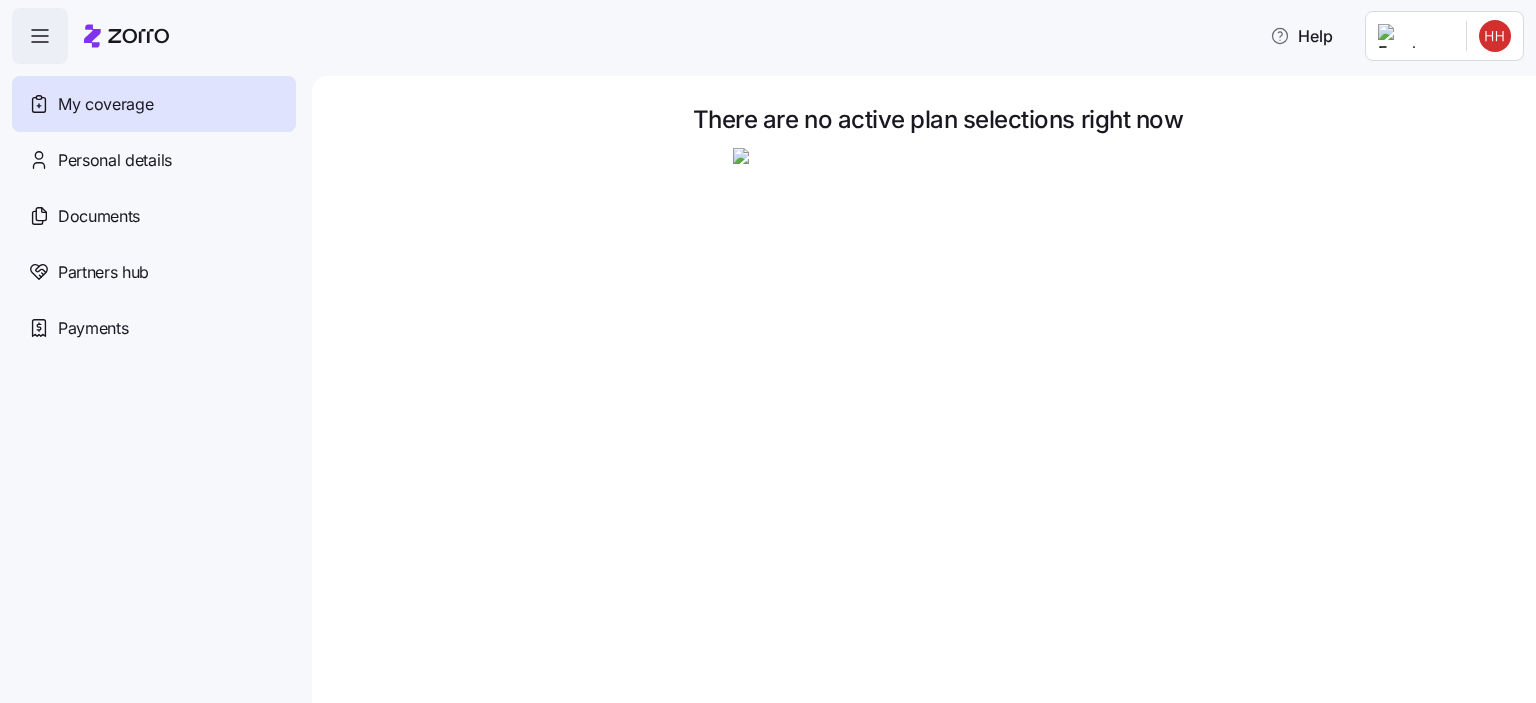 click 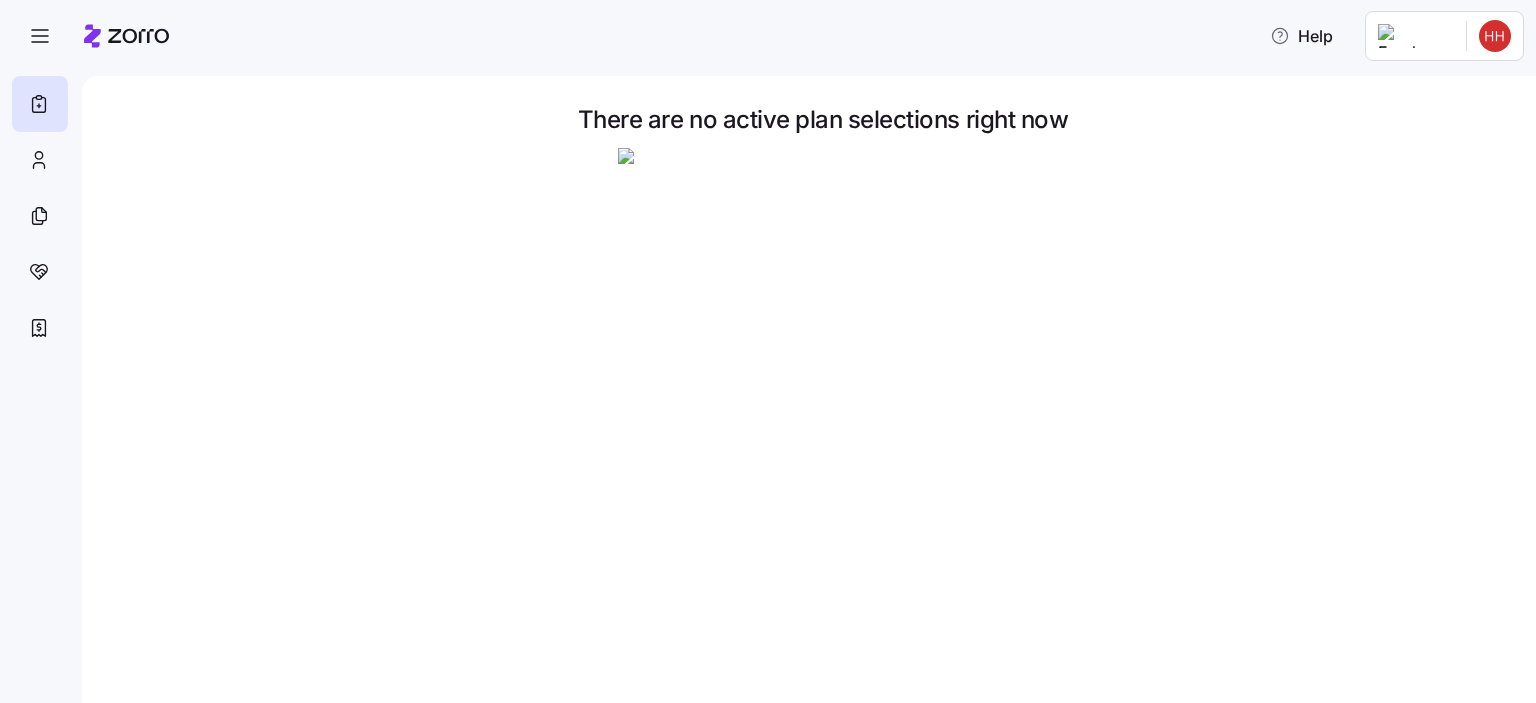click 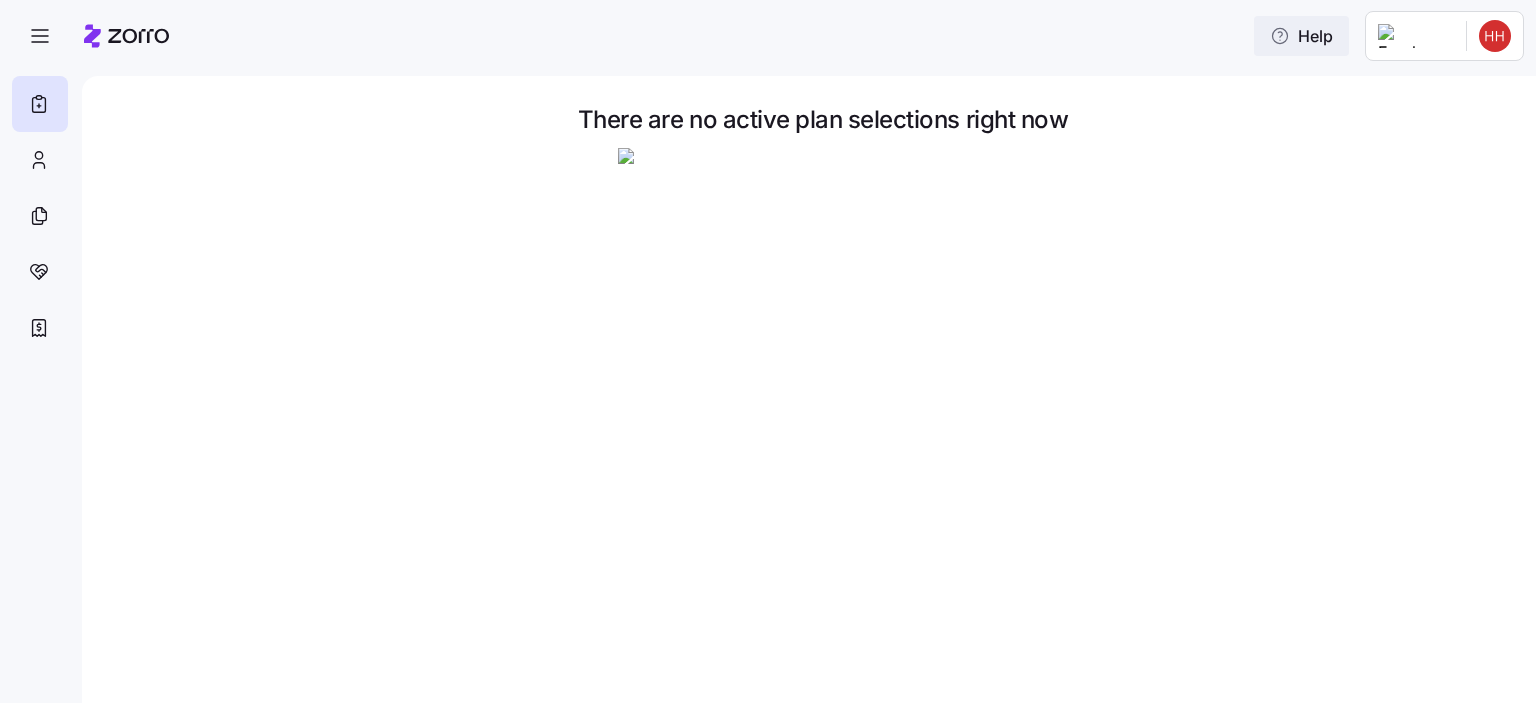 click on "Help" at bounding box center (1301, 36) 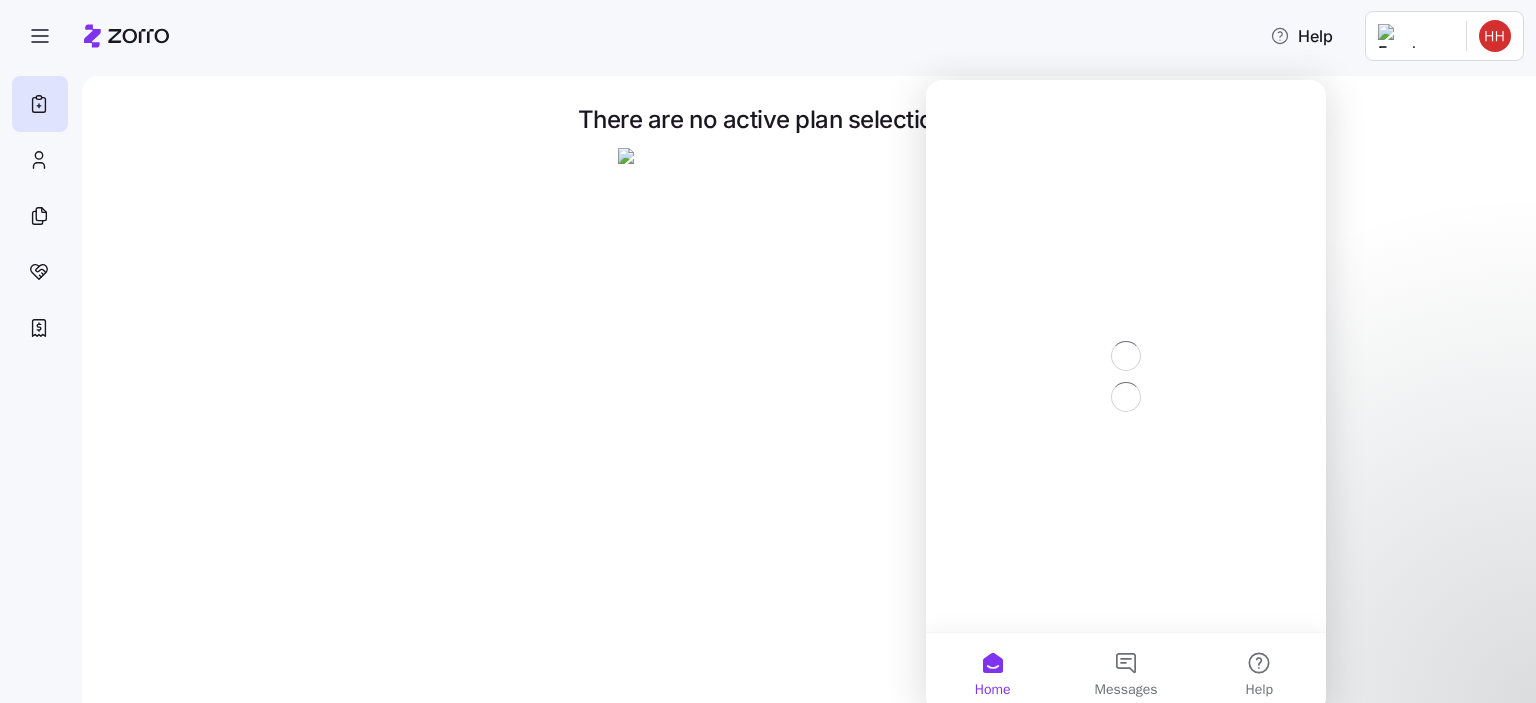 scroll, scrollTop: 0, scrollLeft: 0, axis: both 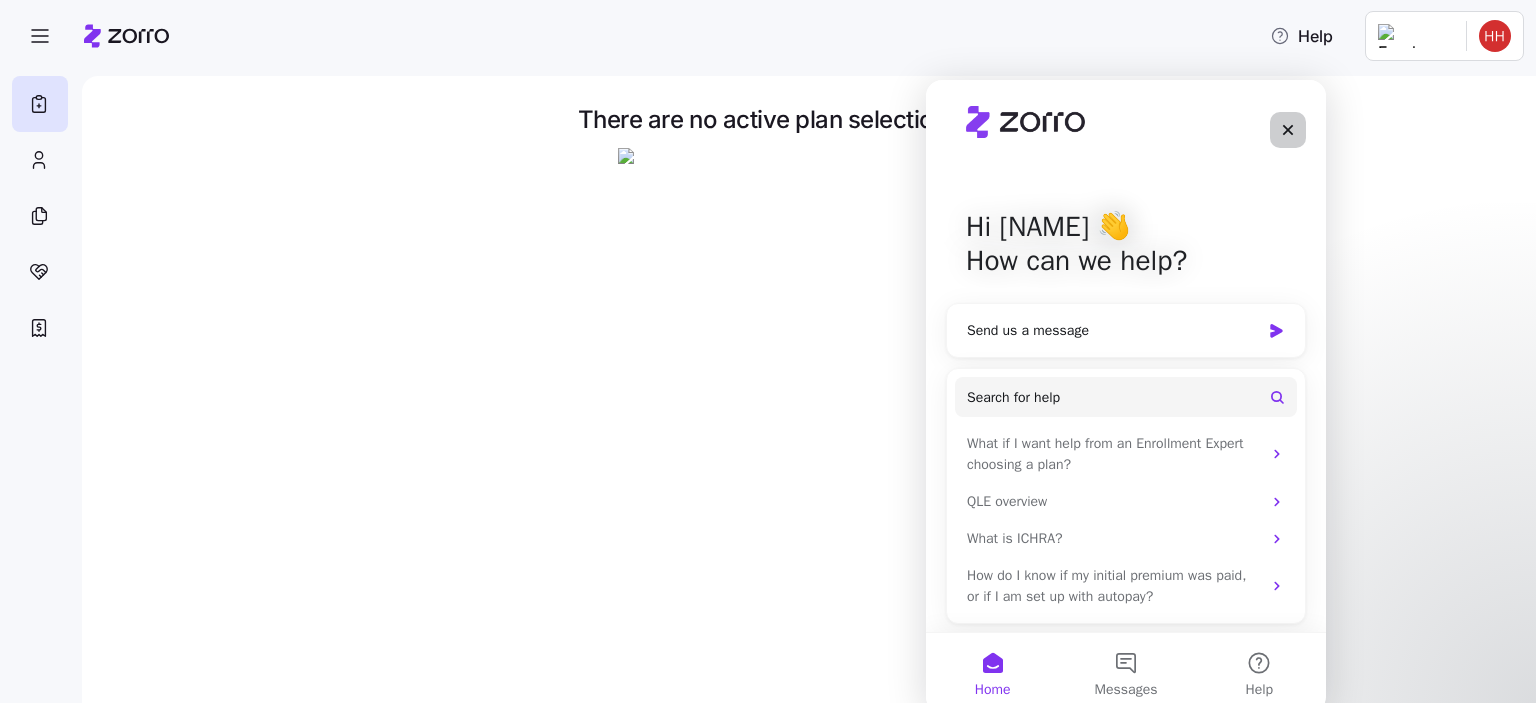 click 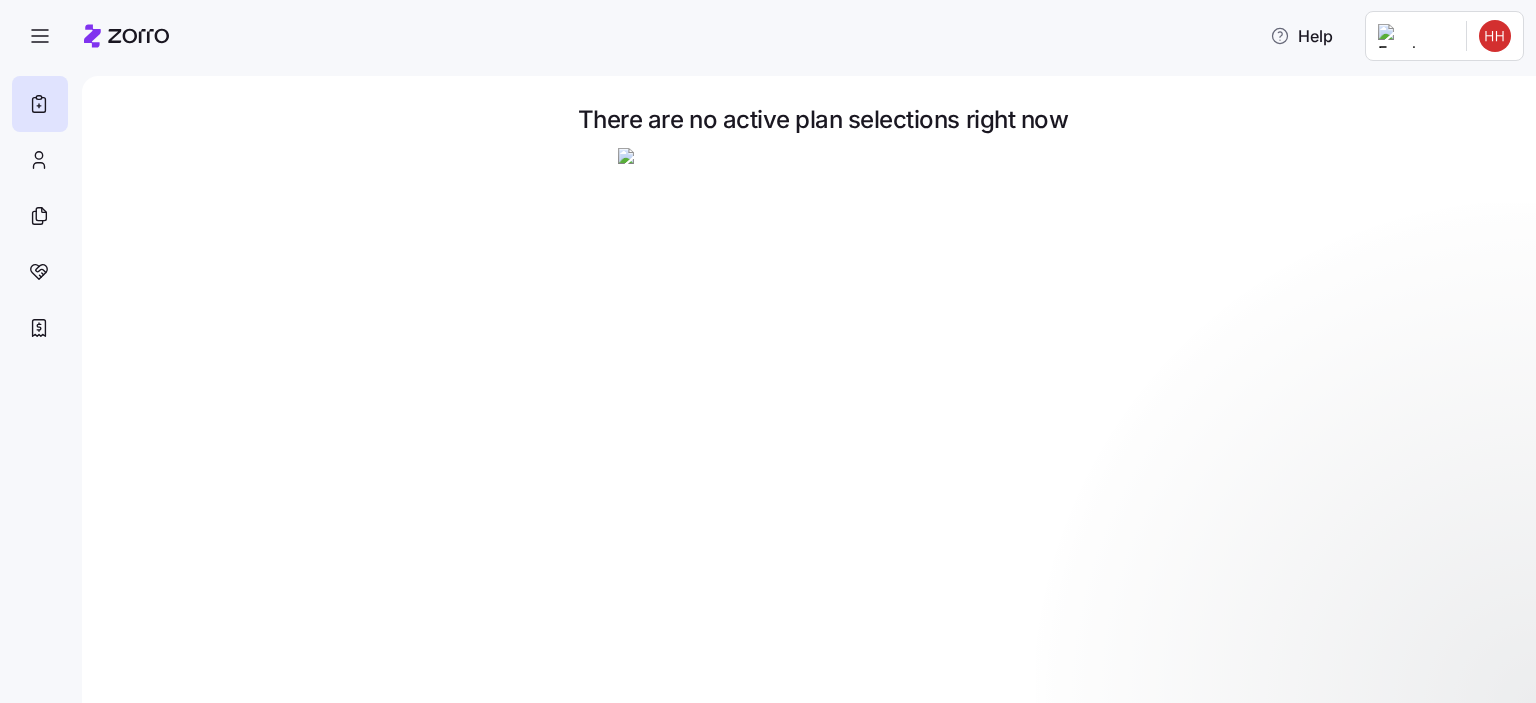 scroll, scrollTop: 0, scrollLeft: 0, axis: both 